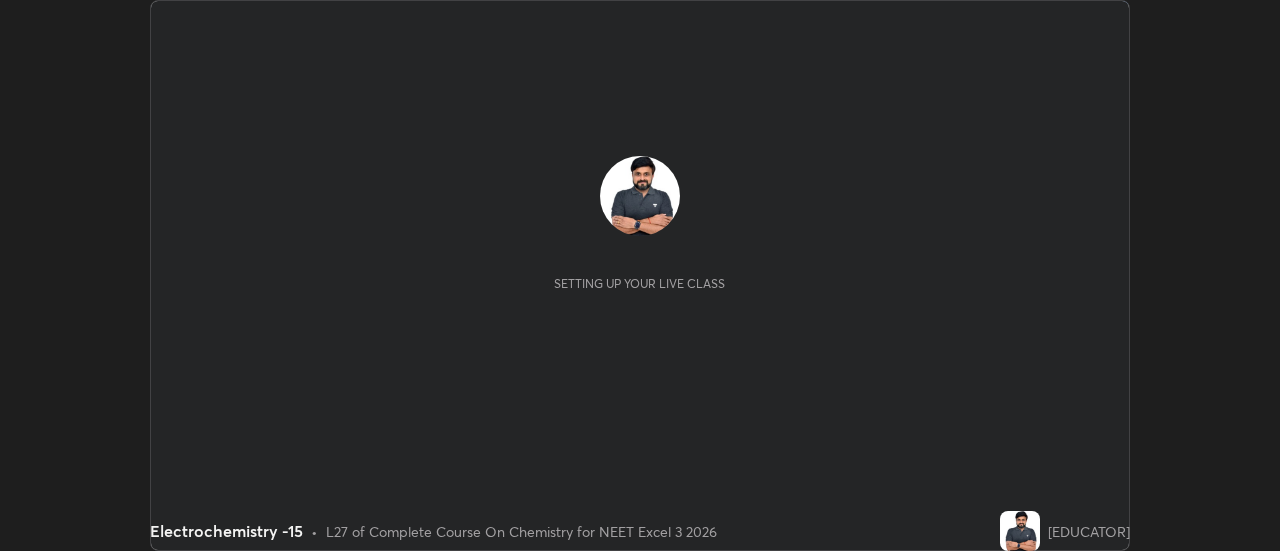 scroll, scrollTop: 0, scrollLeft: 0, axis: both 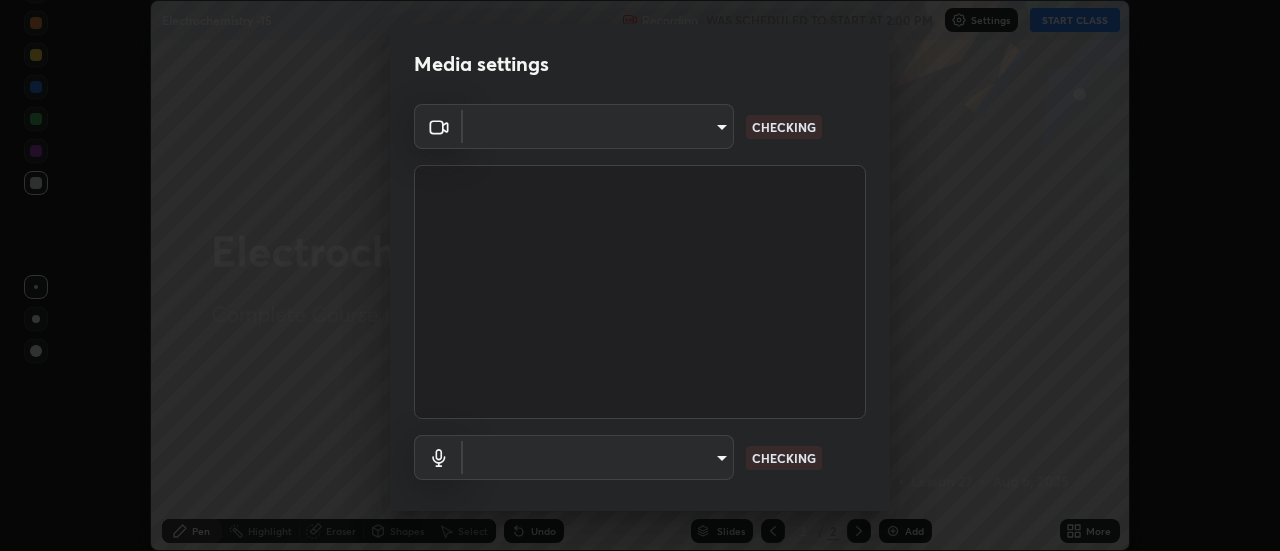 type on "cf8053163bb2f7d6ecf3d6bd7b4235d237b850a42bc303a0614f26eb784a67d0" 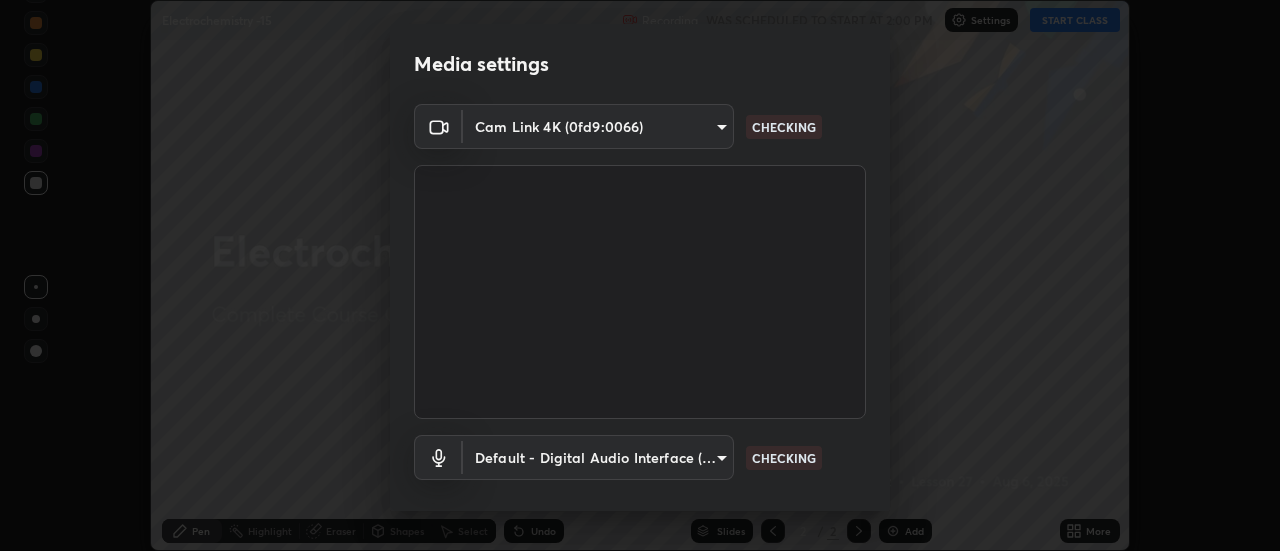 click on "Erase all Electrochemistry -15 Recording WAS SCHEDULED TO START AT  2:00 PM Settings START CLASS Setting up your live class Electrochemistry -15 • L27 of Complete Course On Chemistry for NEET Excel 3 2026 [EDUCATOR] Pen Highlight Eraser Shapes Select Undo Slides 2 / 2 Add More No doubts shared Encourage your learners to ask a doubt for better clarity Report an issue Reason for reporting Buffering Chat not working Audio - Video sync issue Educator video quality low ​ Attach an image Report Media settings Cam Link 4K (0fd9:0066) cf8053163bb2f7d6ecf3d6bd7b4235d237b850a42bc303a0614f26eb784a67d0 CHECKING Default - Digital Audio Interface (3- Cam Link 4K) default CHECKING 1 / 5 Next" at bounding box center [640, 275] 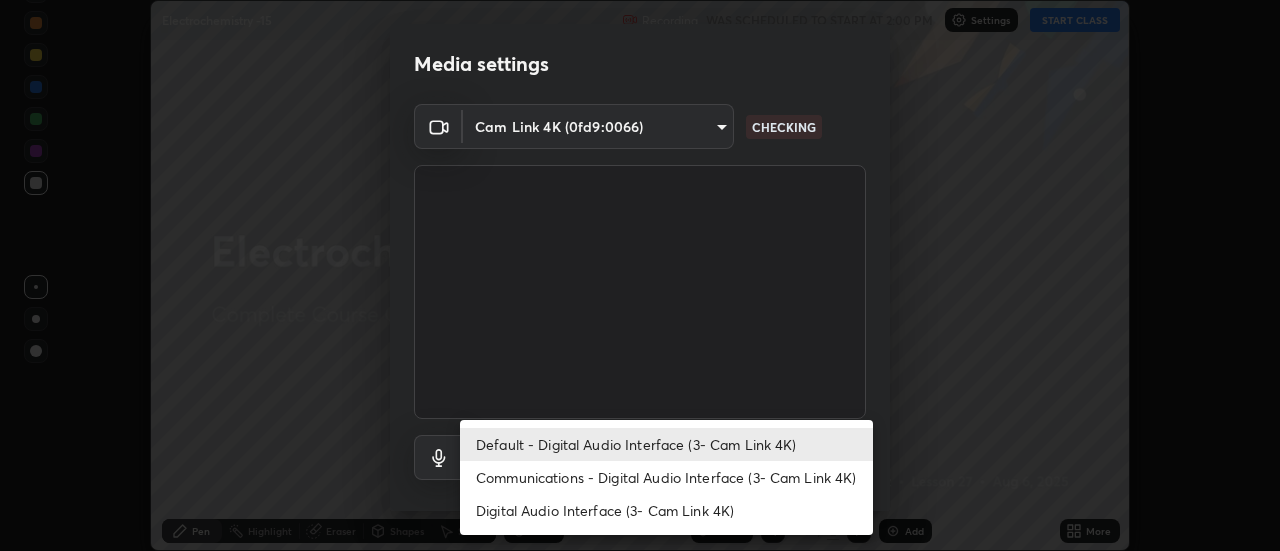 click on "Communications - Digital Audio Interface (3- Cam Link 4K)" at bounding box center [666, 477] 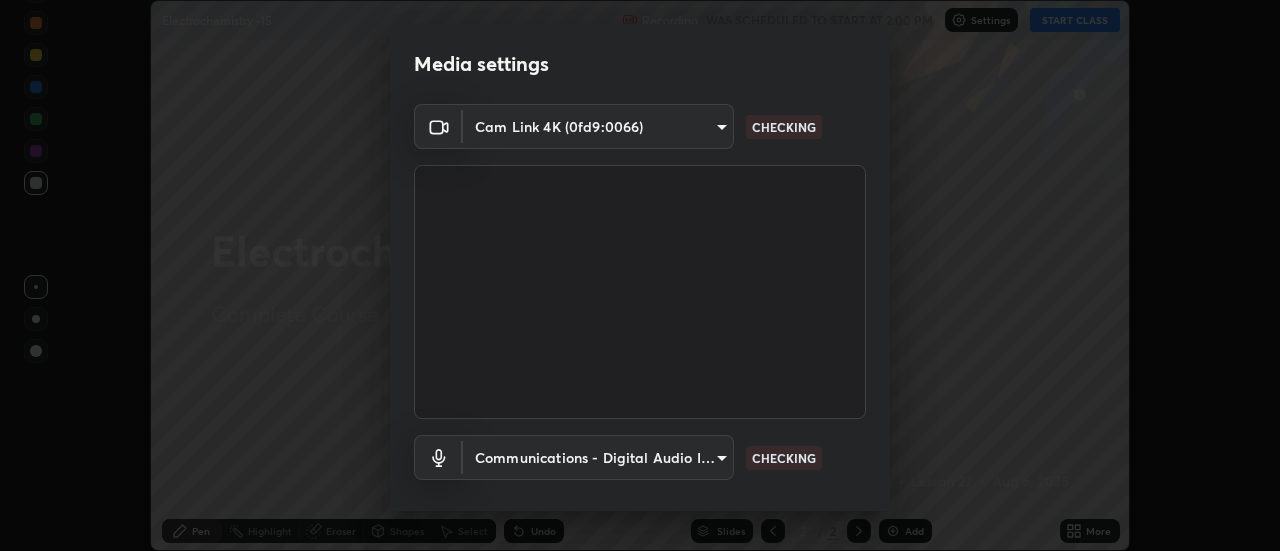 scroll, scrollTop: 105, scrollLeft: 0, axis: vertical 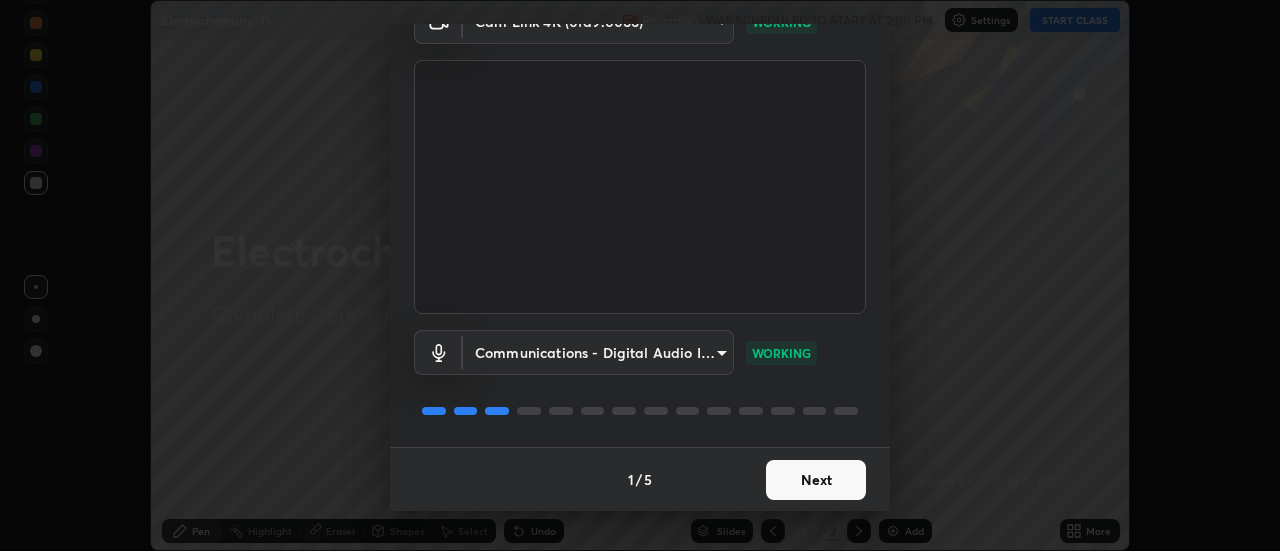 click on "Next" at bounding box center (816, 480) 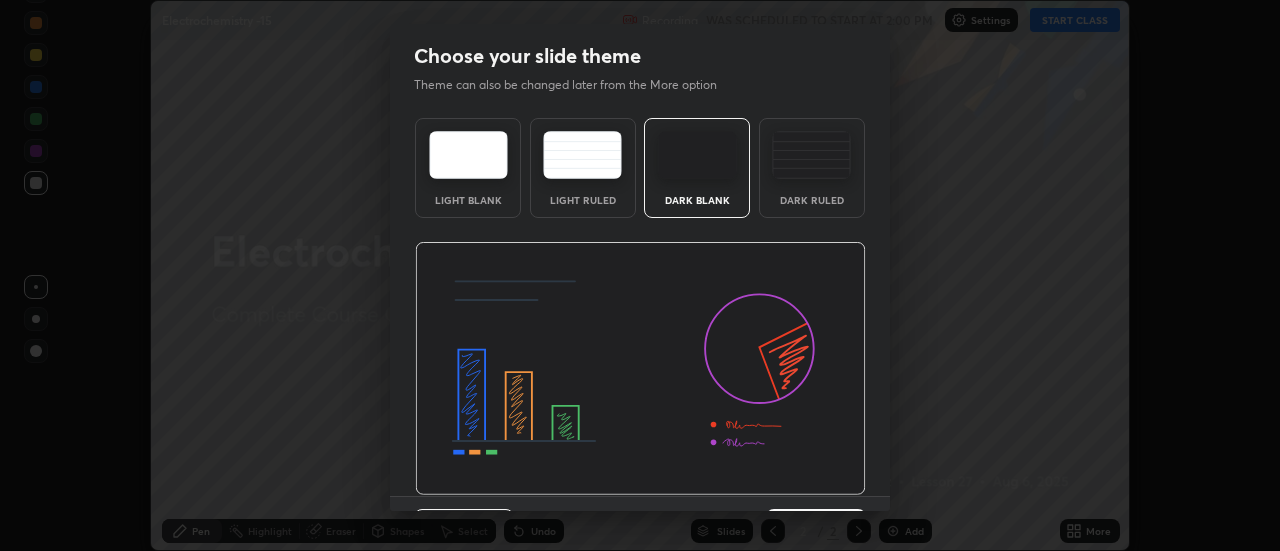 click at bounding box center (640, 369) 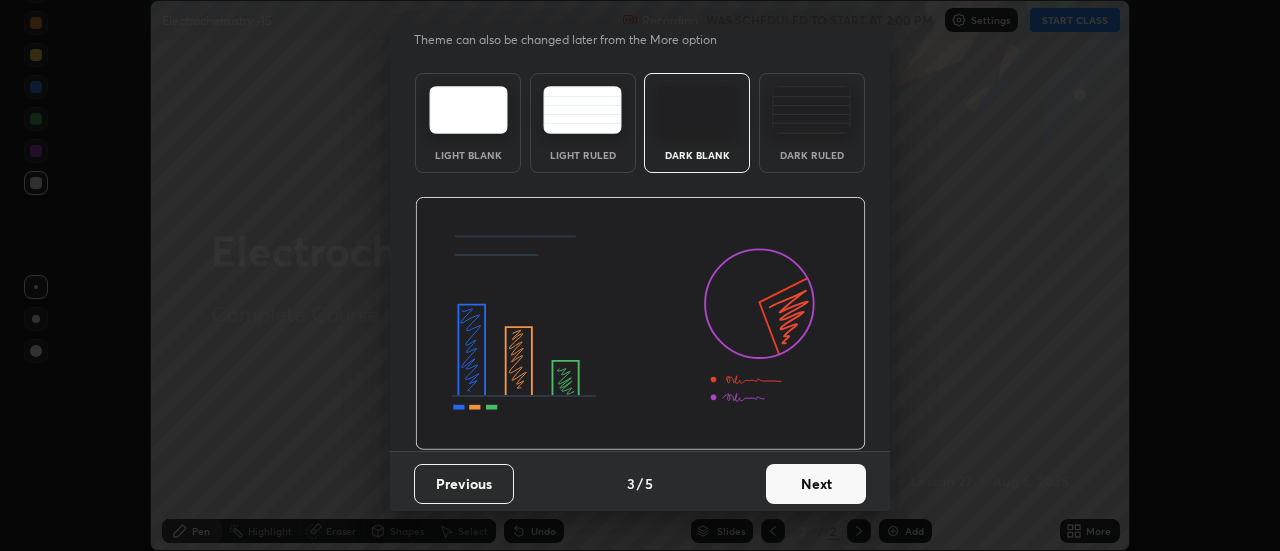 scroll, scrollTop: 49, scrollLeft: 0, axis: vertical 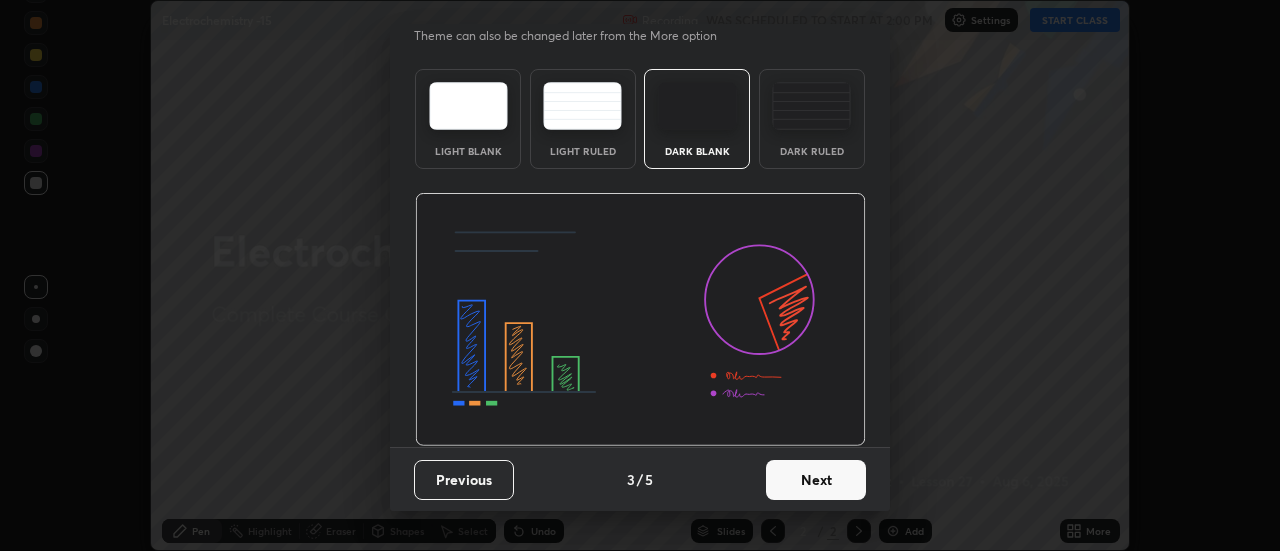 click on "Next" at bounding box center [816, 480] 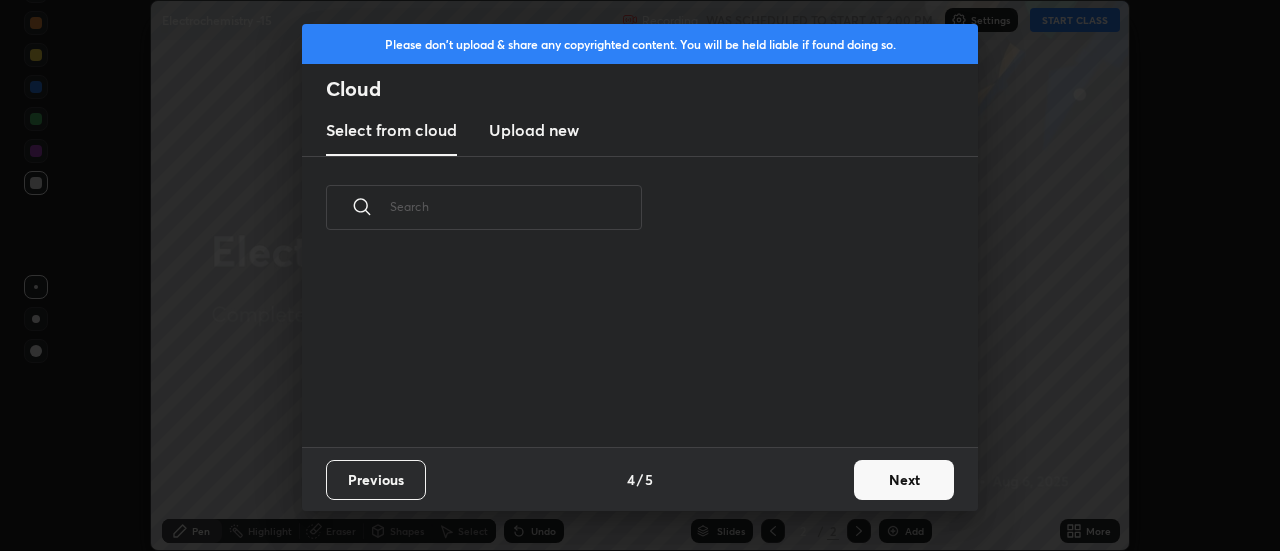 click on "Next" at bounding box center [904, 480] 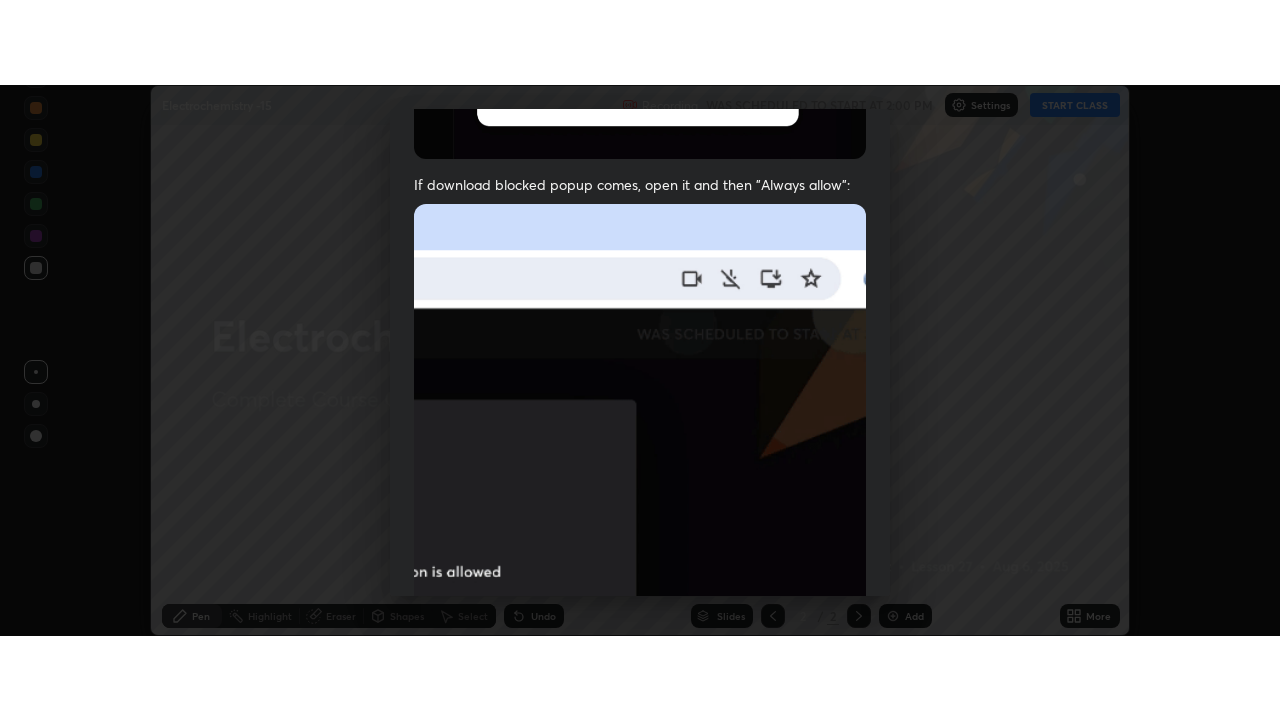 scroll, scrollTop: 513, scrollLeft: 0, axis: vertical 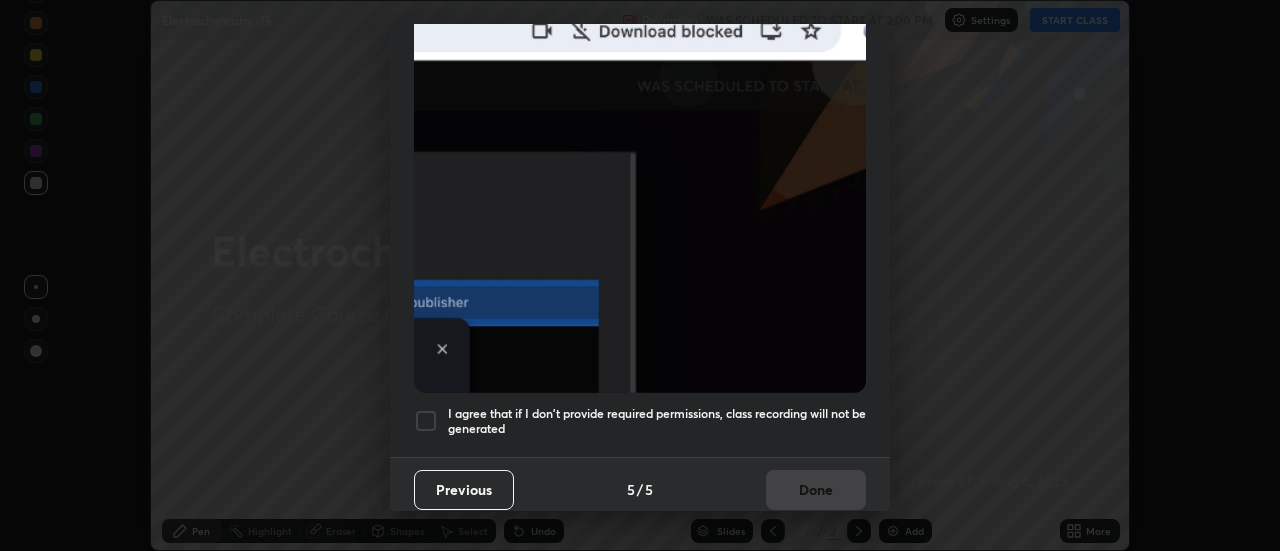 click at bounding box center [426, 421] 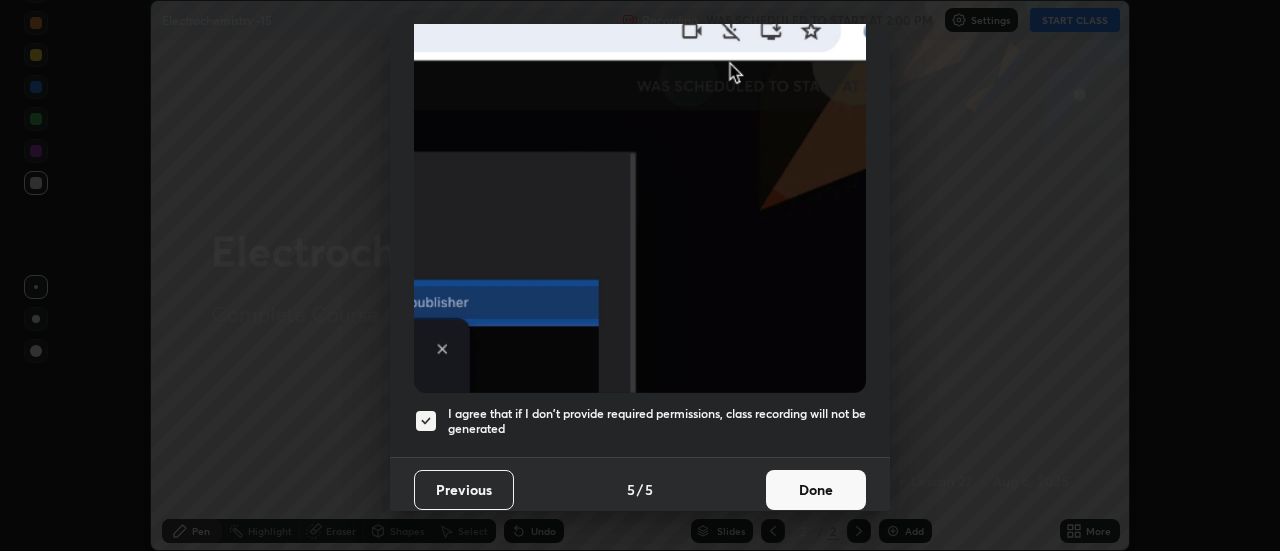 click on "Done" at bounding box center [816, 490] 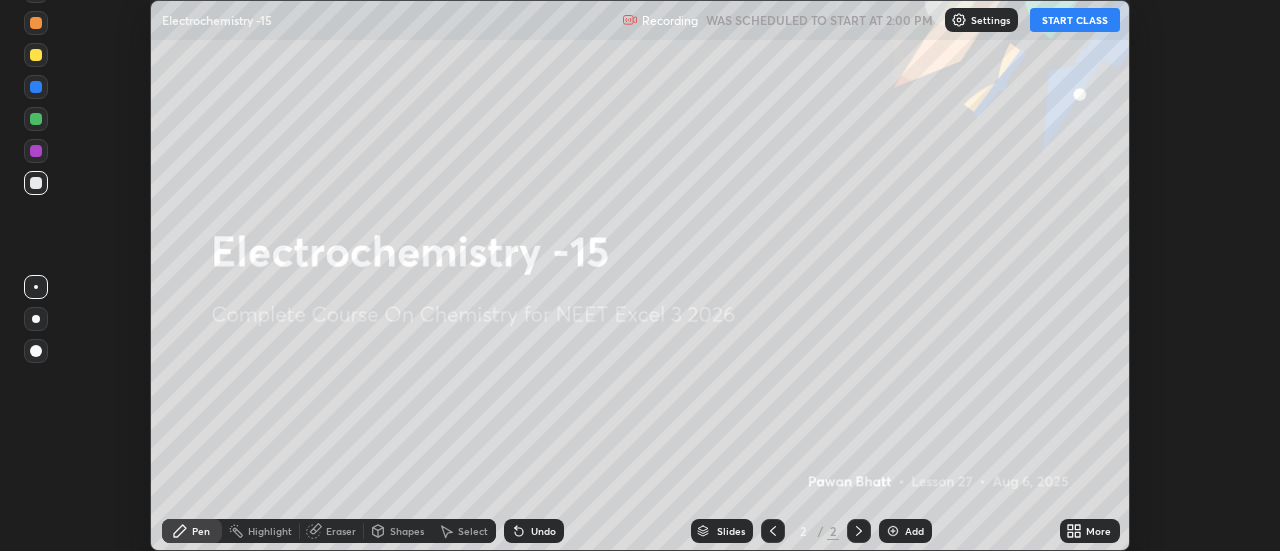 click on "START CLASS" at bounding box center (1075, 20) 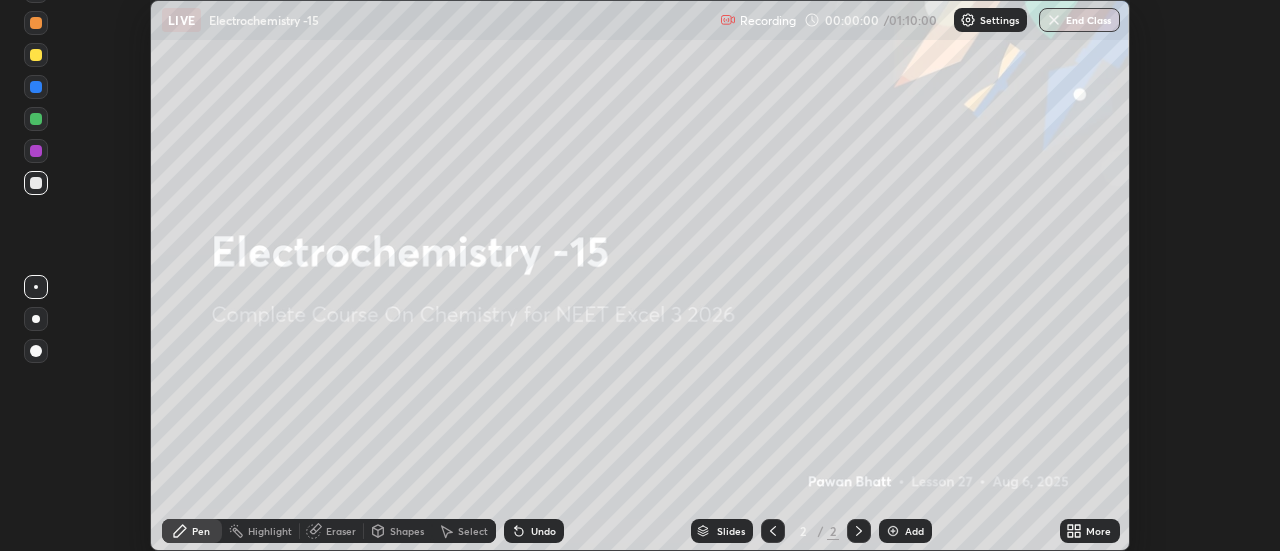 click 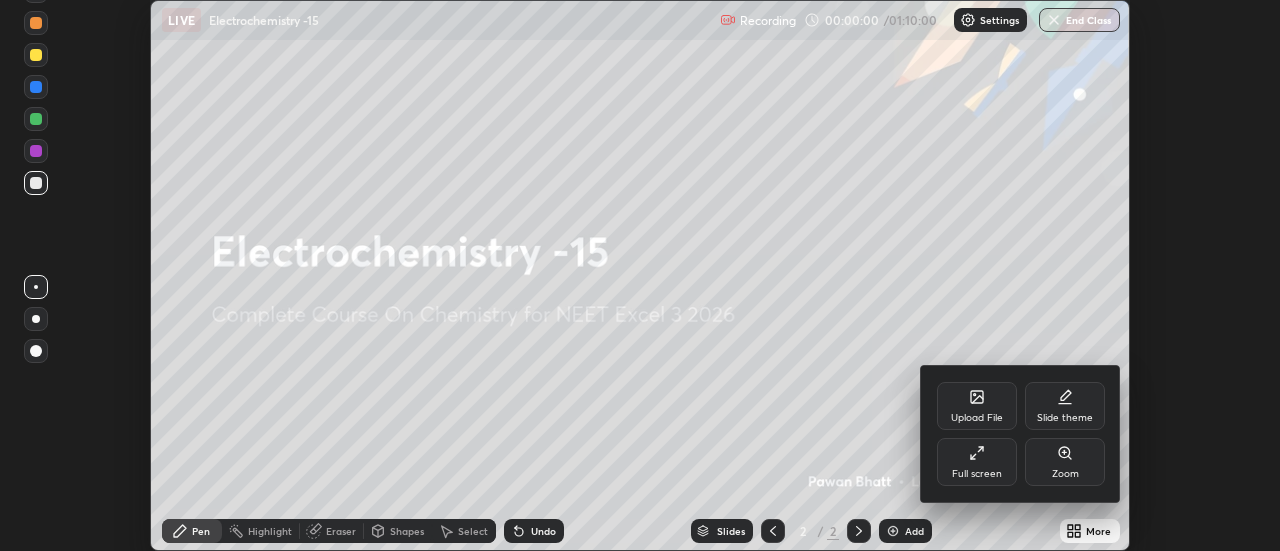 click 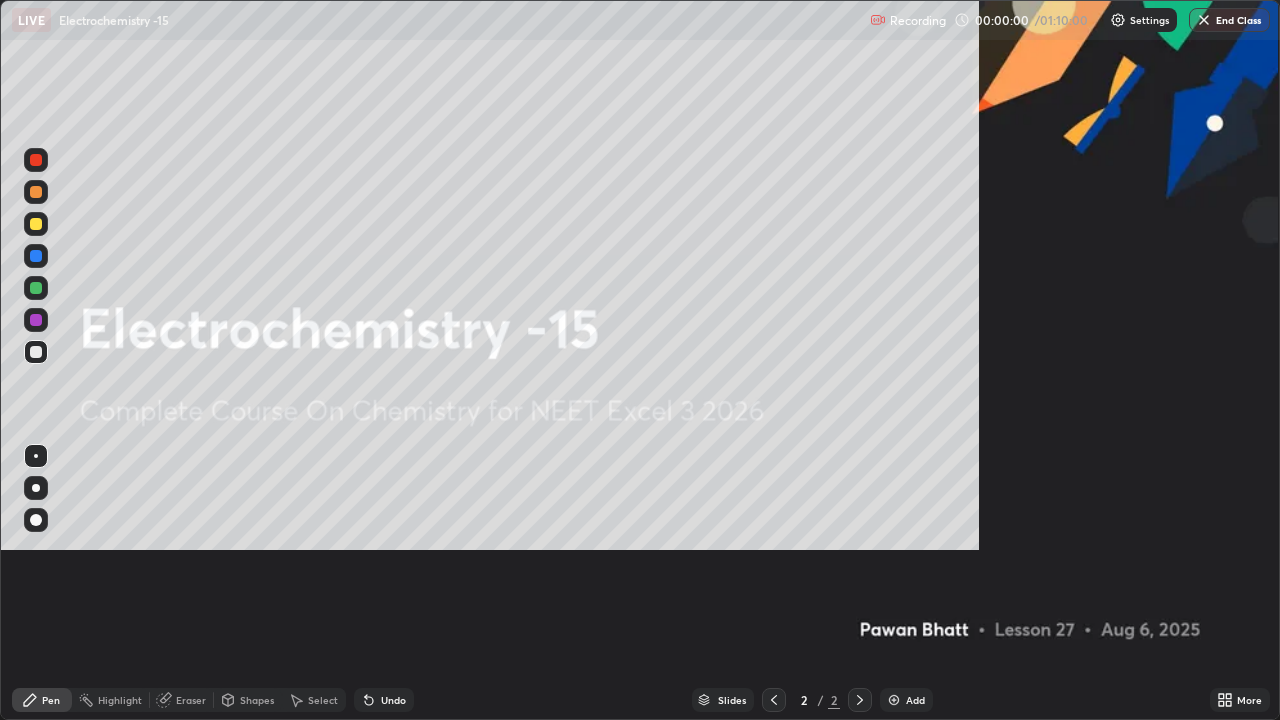 scroll, scrollTop: 99280, scrollLeft: 98720, axis: both 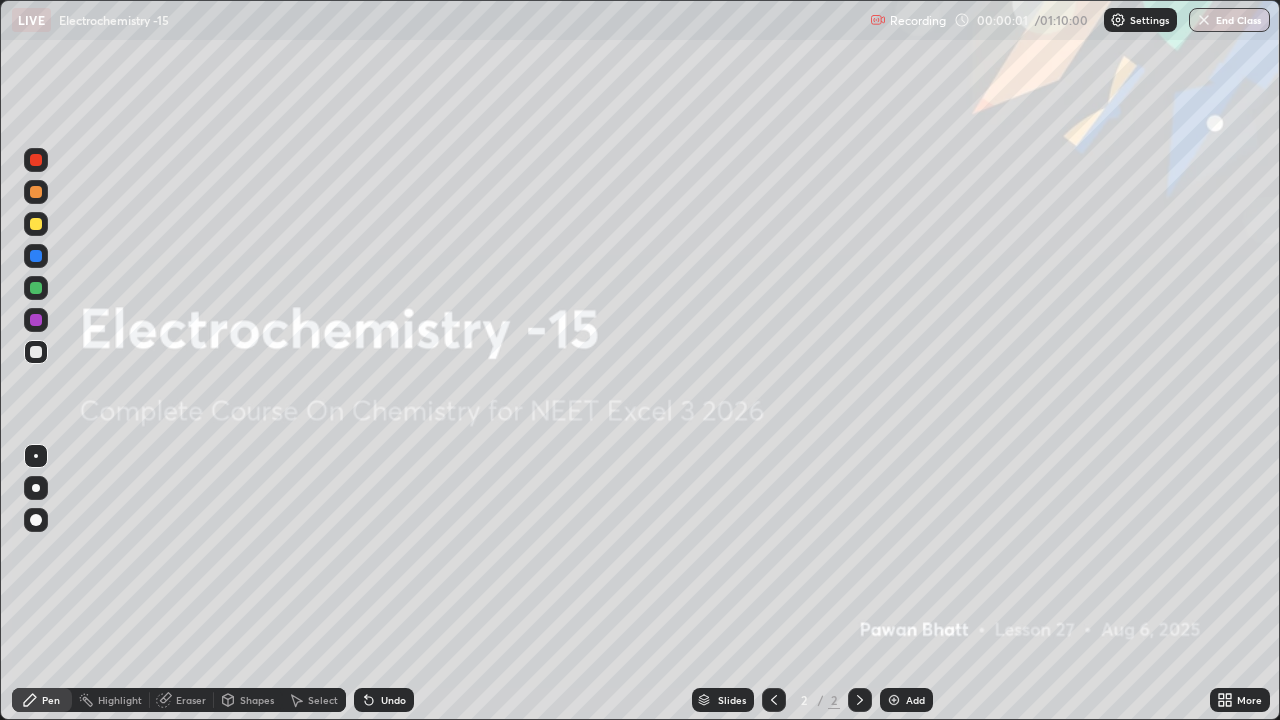 click on "Add" at bounding box center [906, 700] 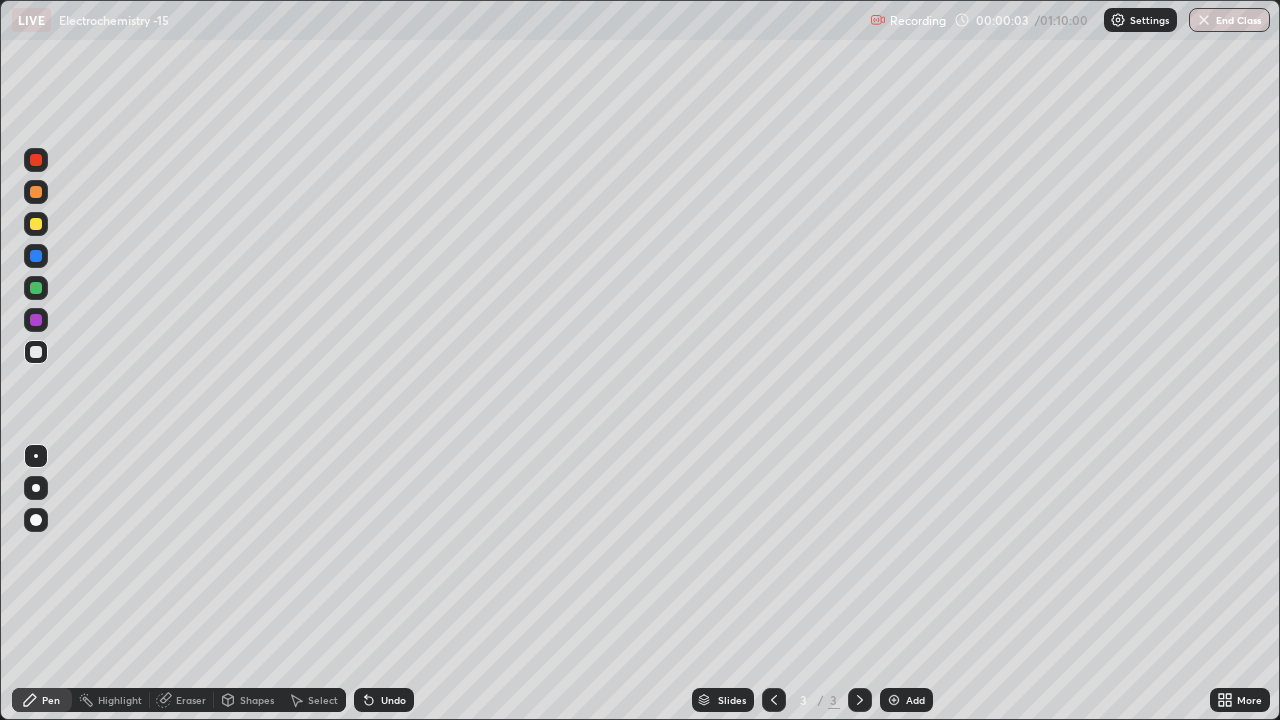 click at bounding box center [36, 224] 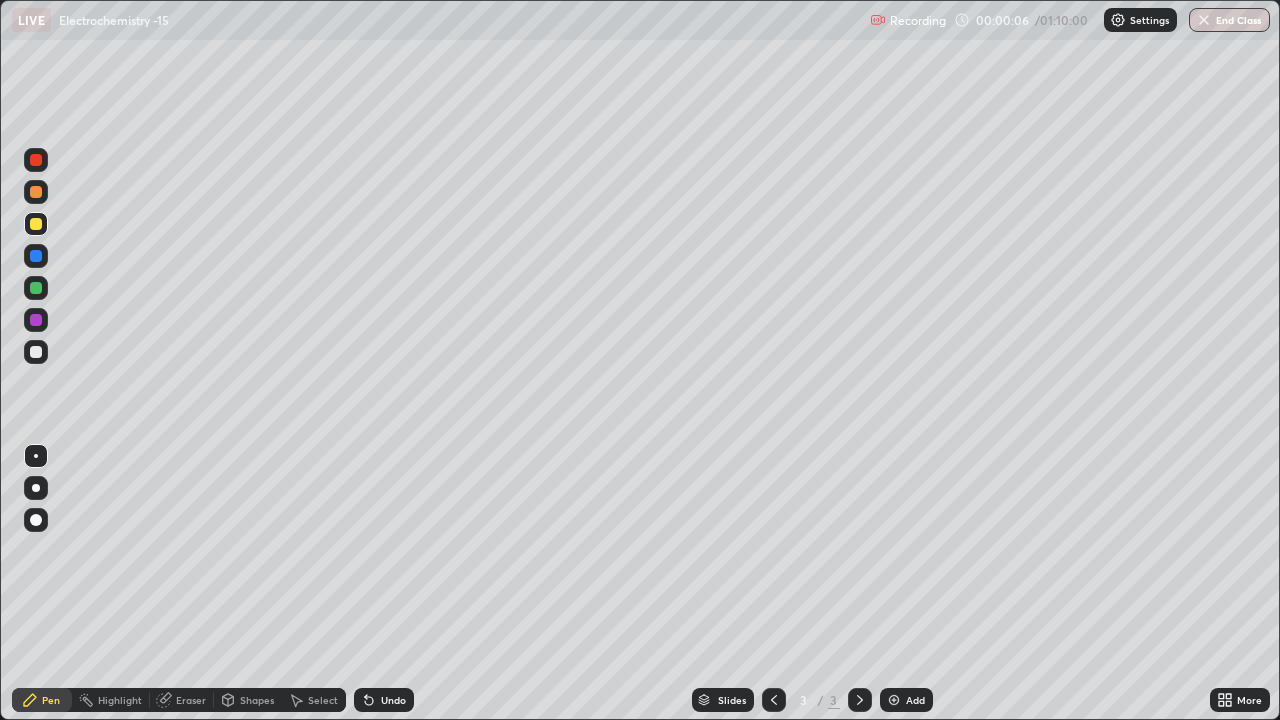 click at bounding box center (36, 488) 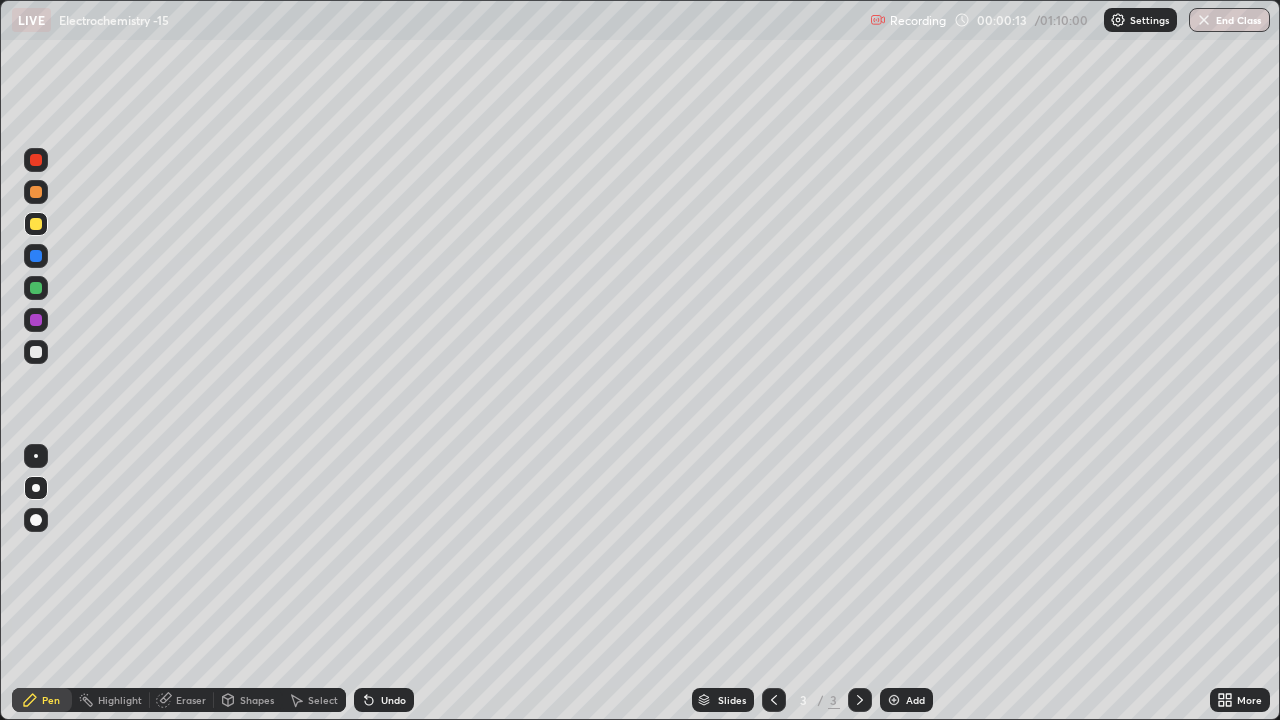 click on "Undo" at bounding box center (384, 700) 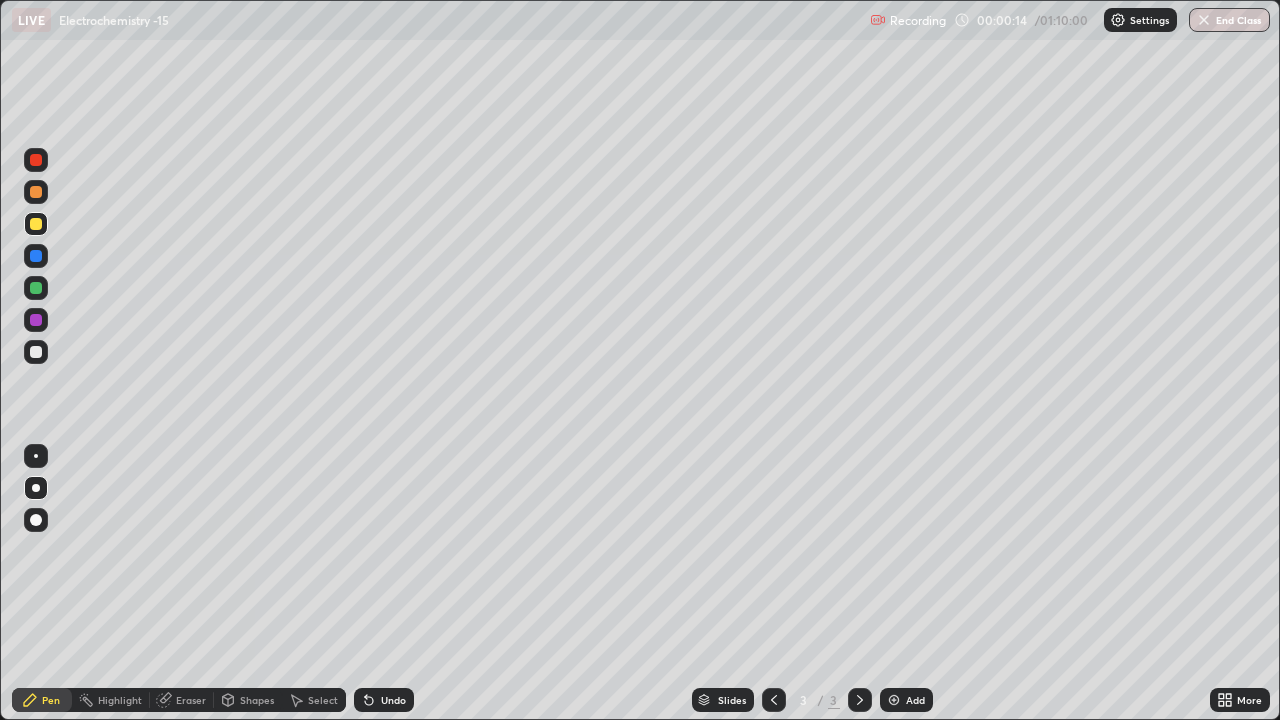 click on "Undo" at bounding box center [384, 700] 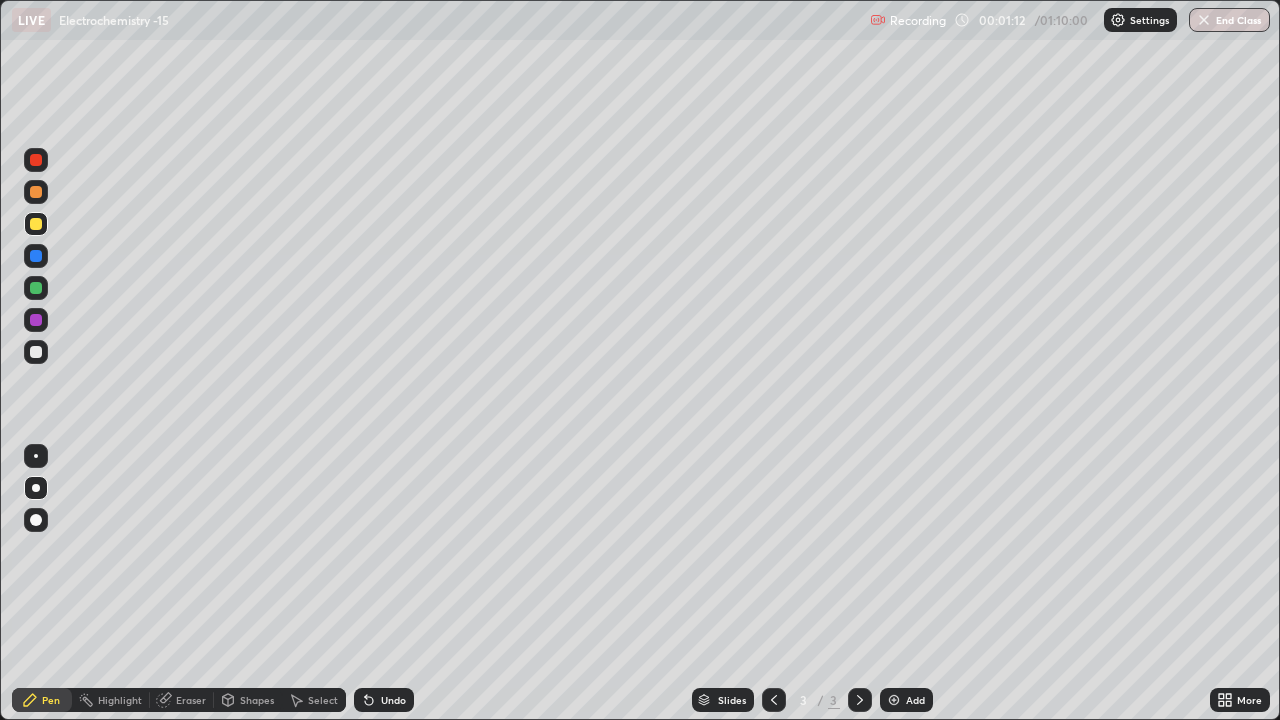 click on "Undo" at bounding box center [384, 700] 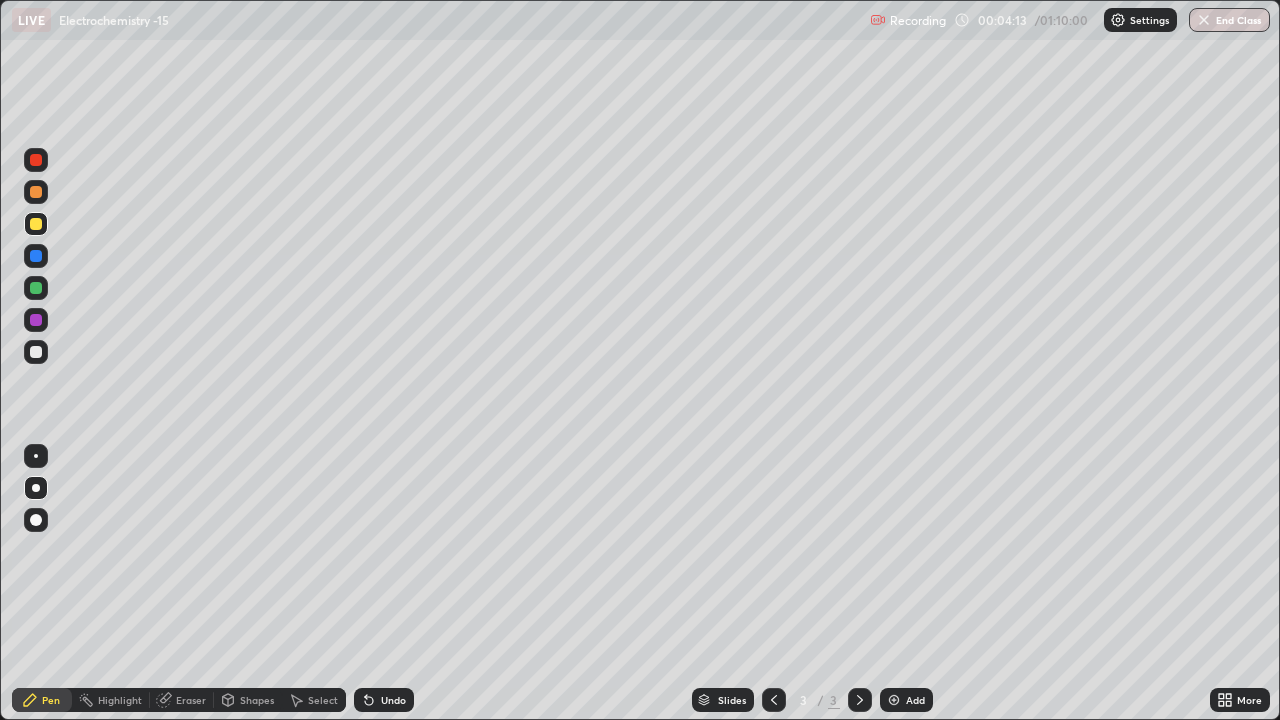 click on "Add" at bounding box center (915, 700) 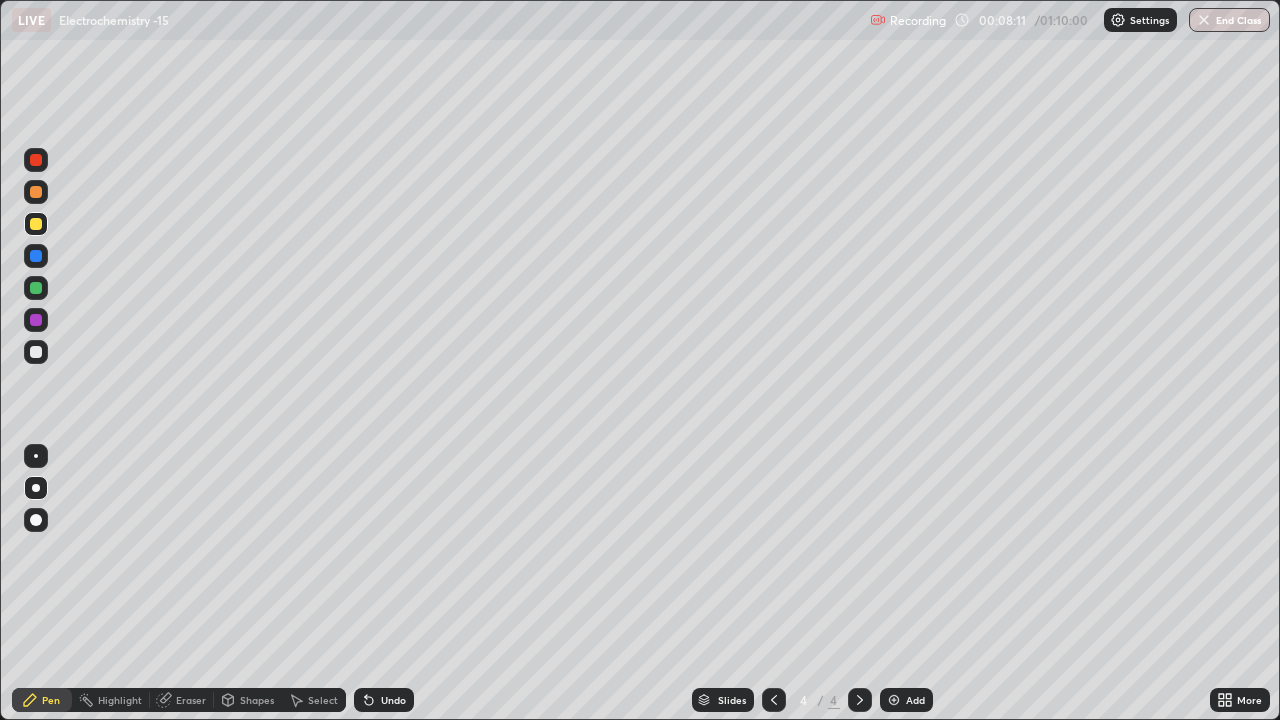 click on "Add" at bounding box center (915, 700) 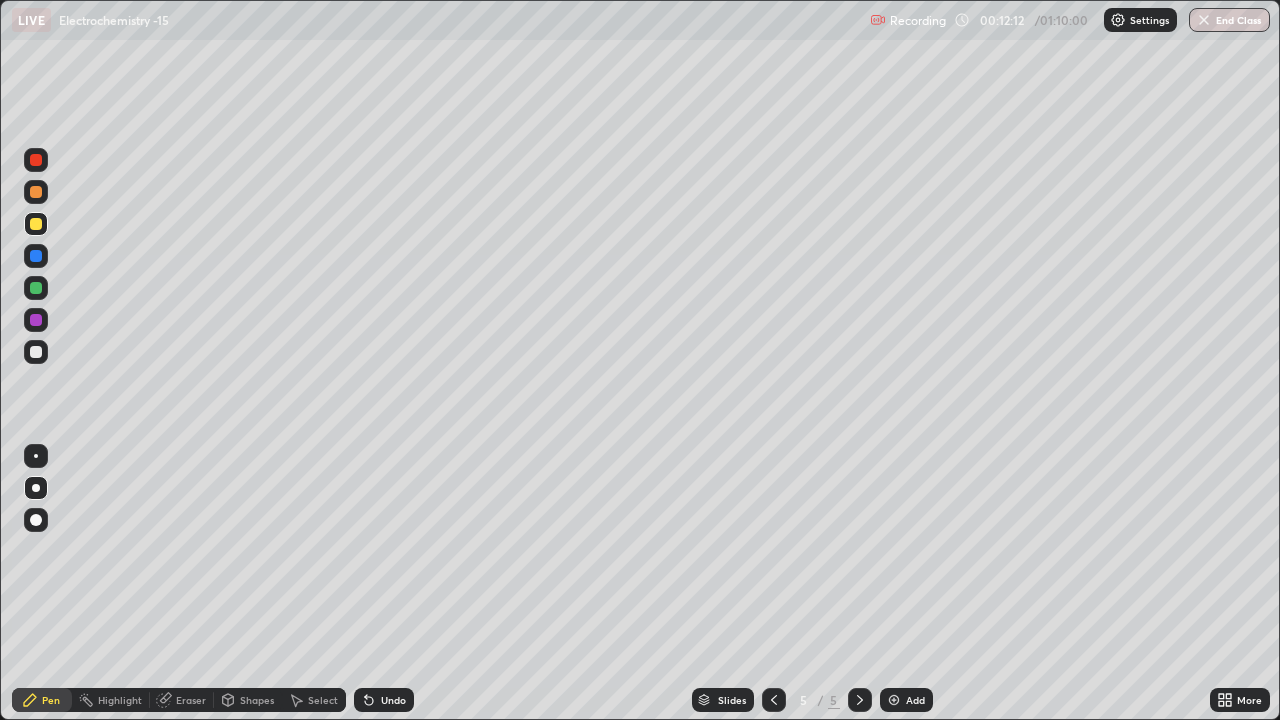 click on "Add" at bounding box center [915, 700] 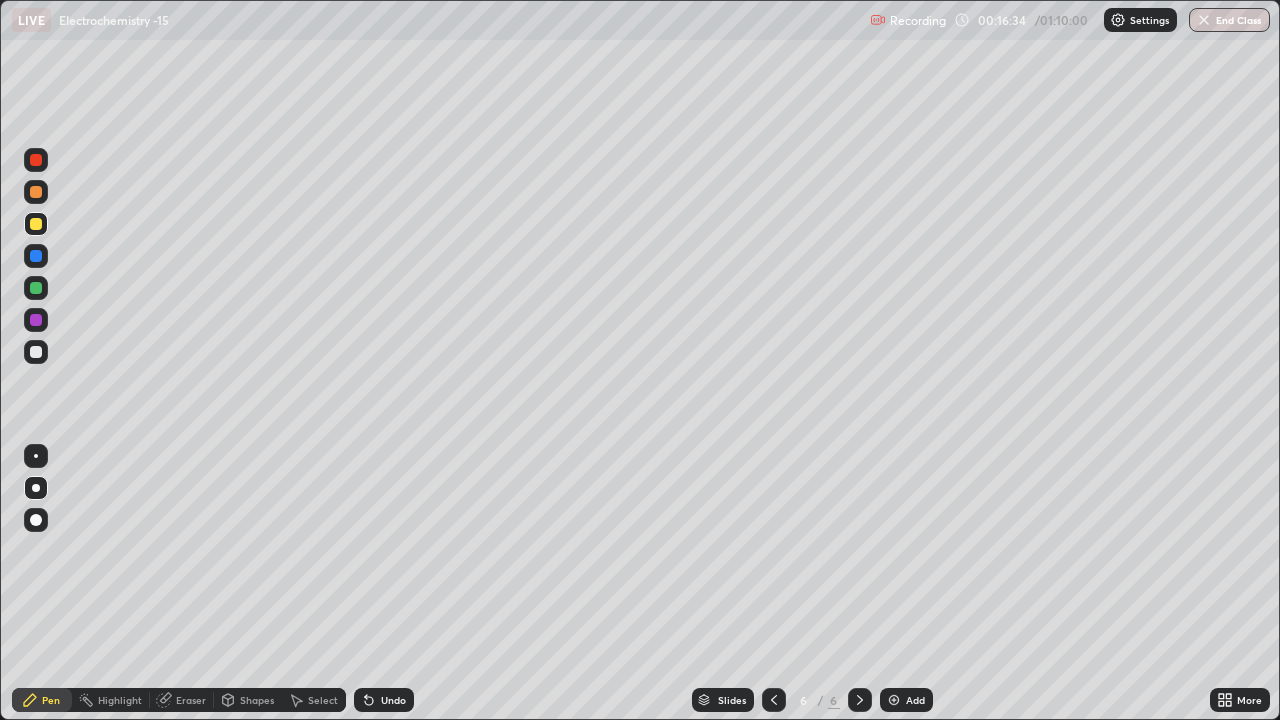 click at bounding box center (894, 700) 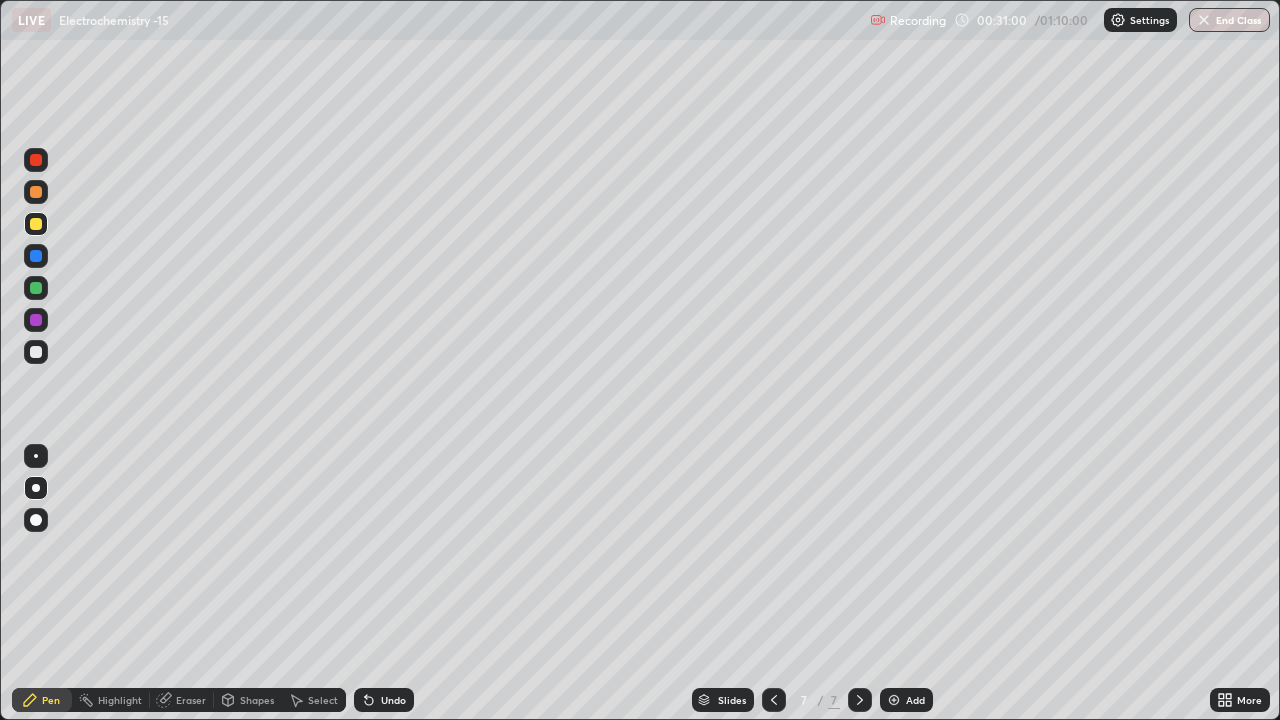 click on "Add" at bounding box center [915, 700] 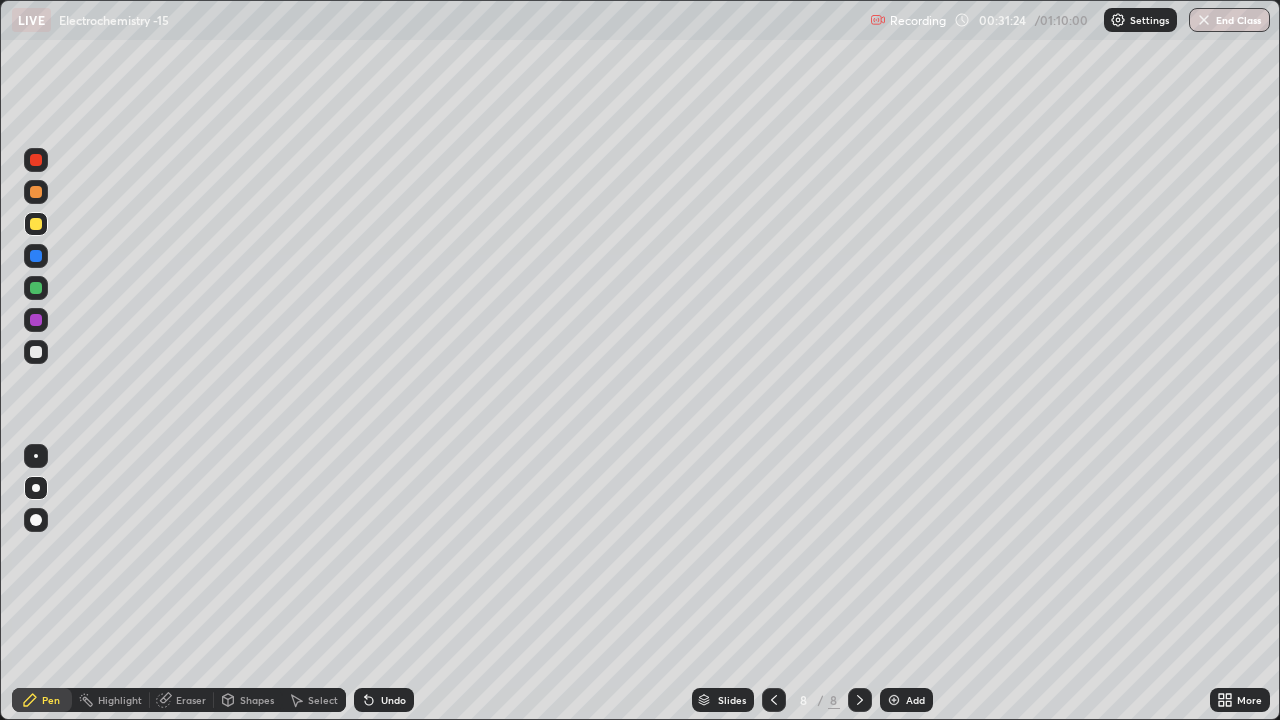 click at bounding box center [36, 288] 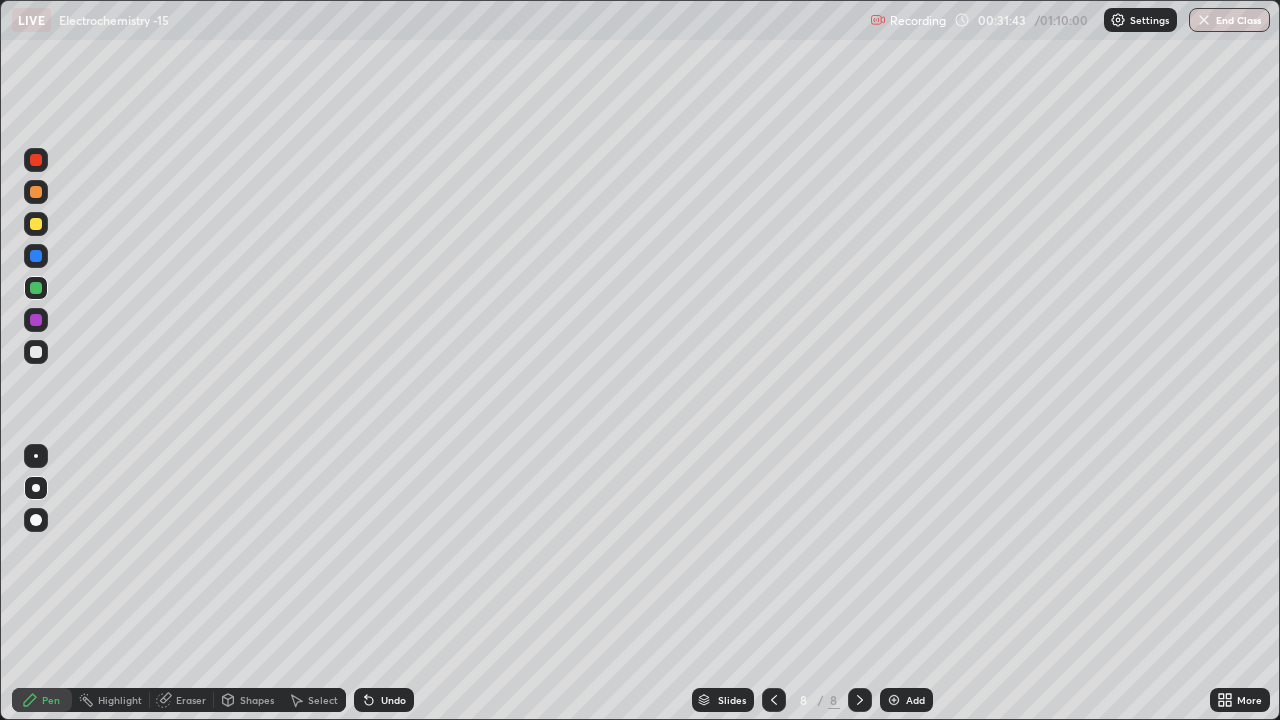 click at bounding box center [36, 224] 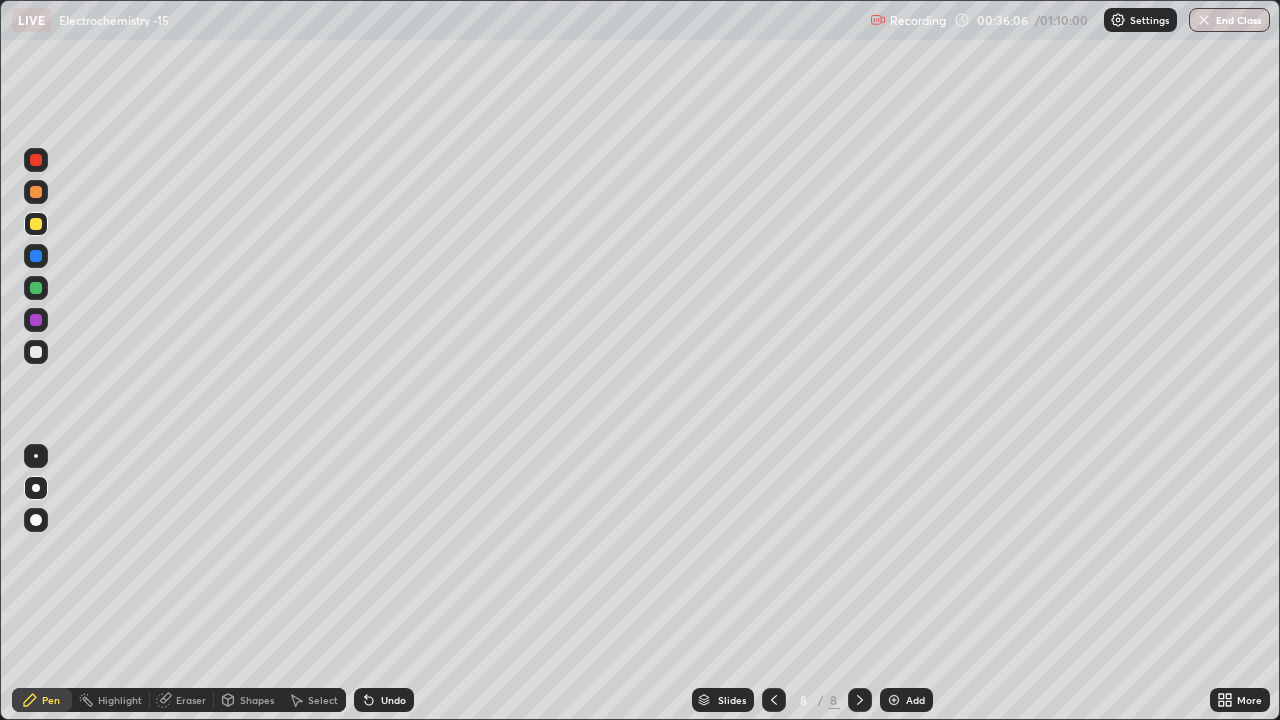 click on "Add" at bounding box center (915, 700) 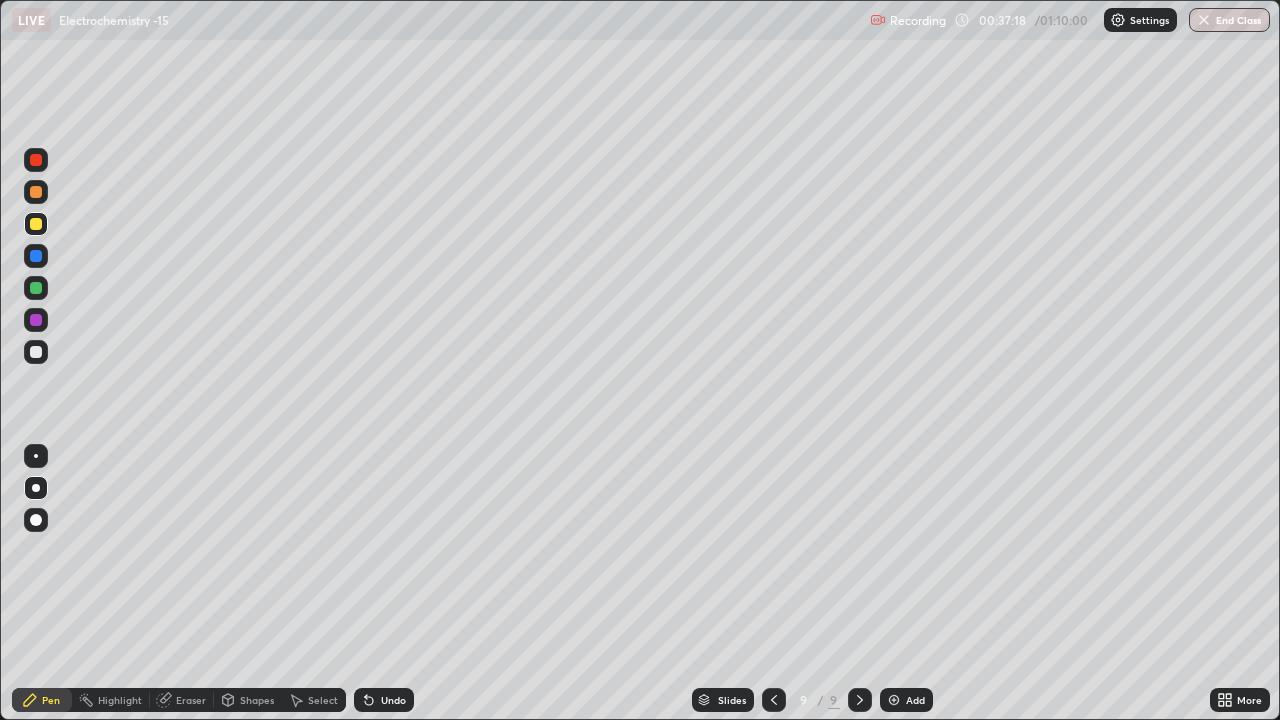 click at bounding box center [36, 352] 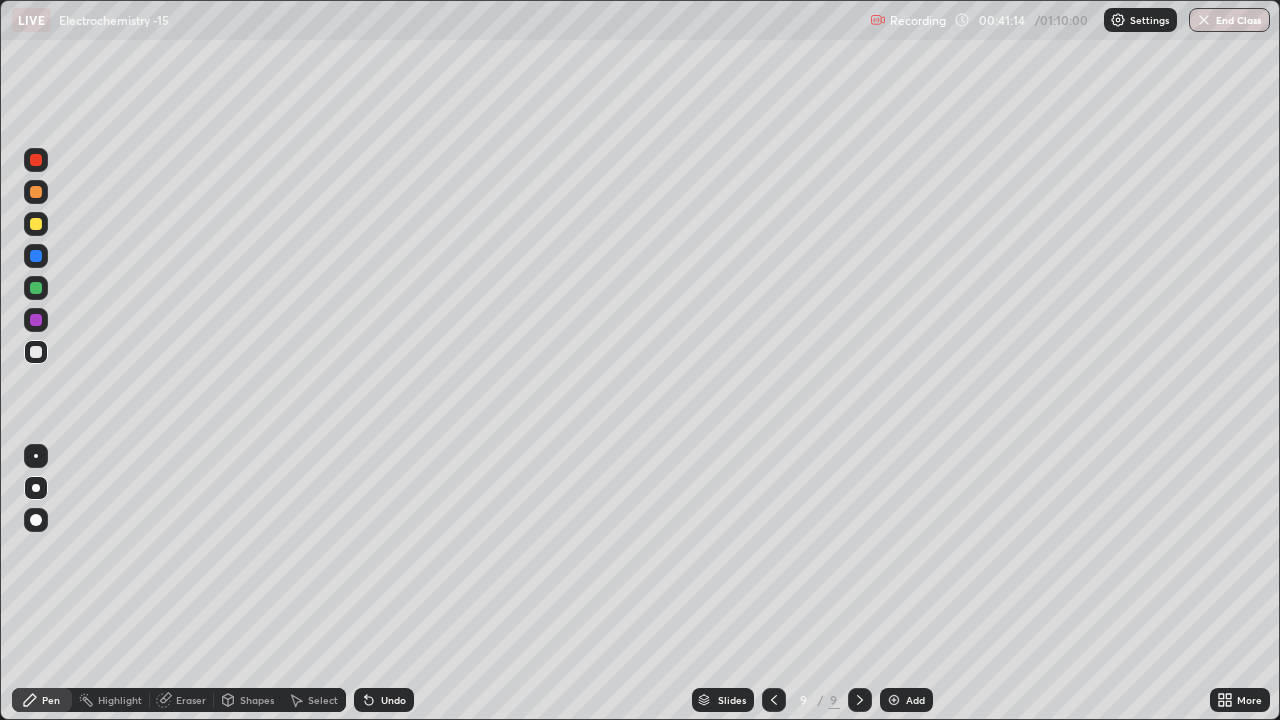 click on "Add" at bounding box center (915, 700) 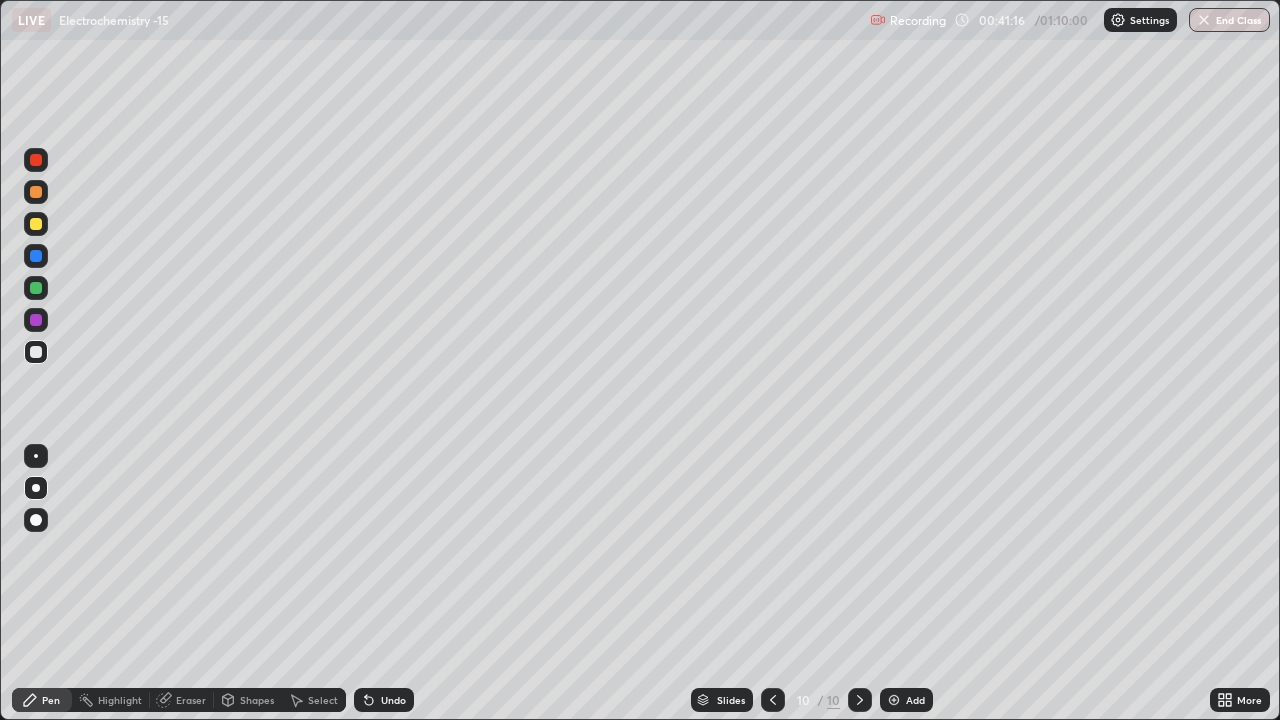 click on "Add" at bounding box center [915, 700] 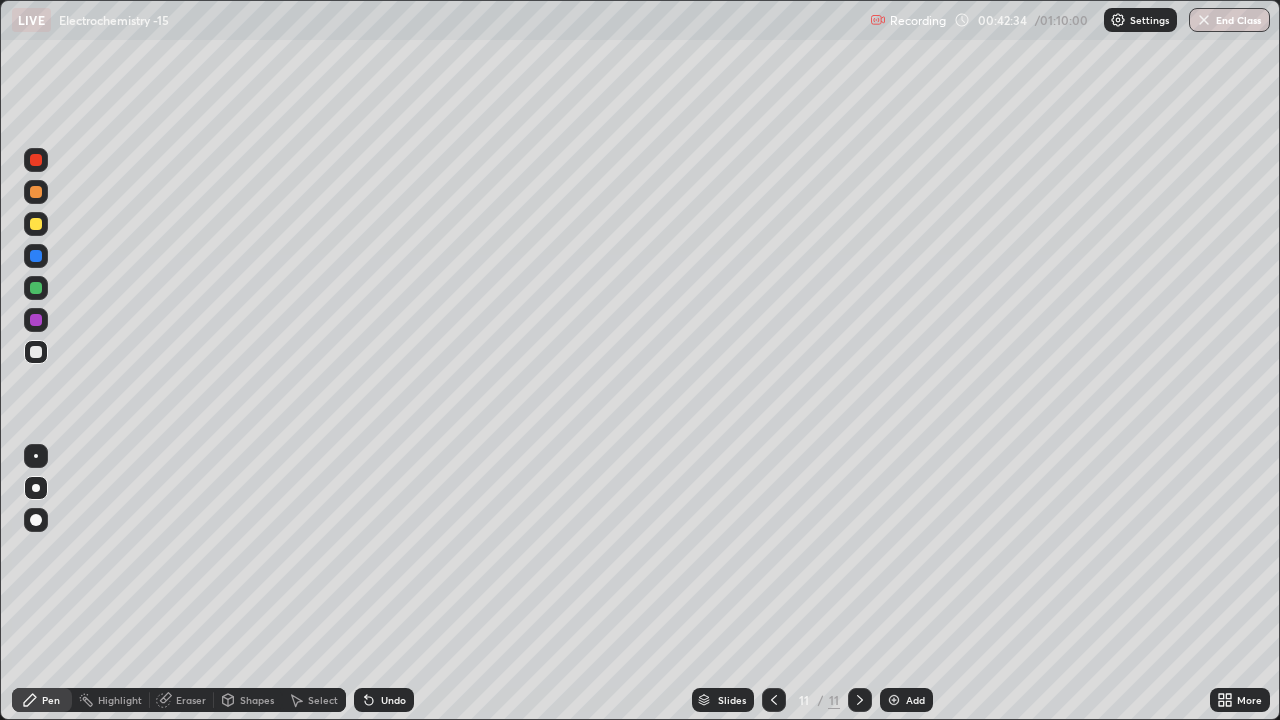 click at bounding box center (36, 224) 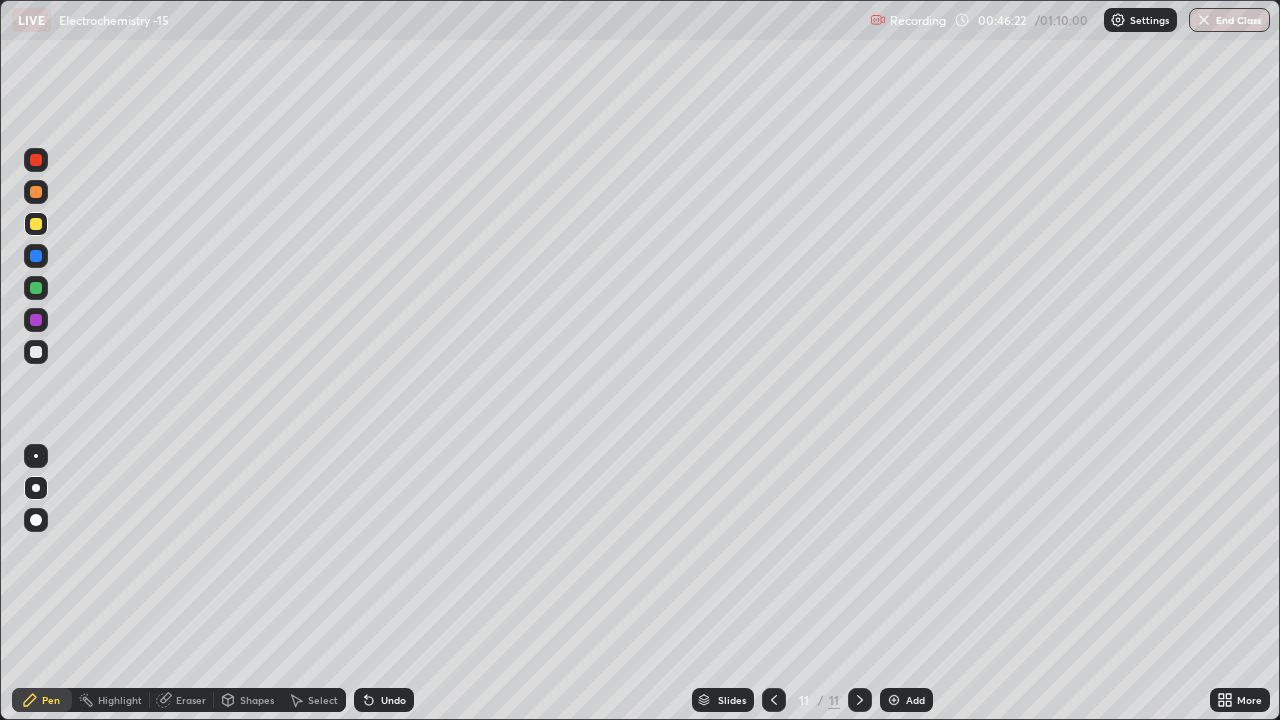 click on "Add" at bounding box center (915, 700) 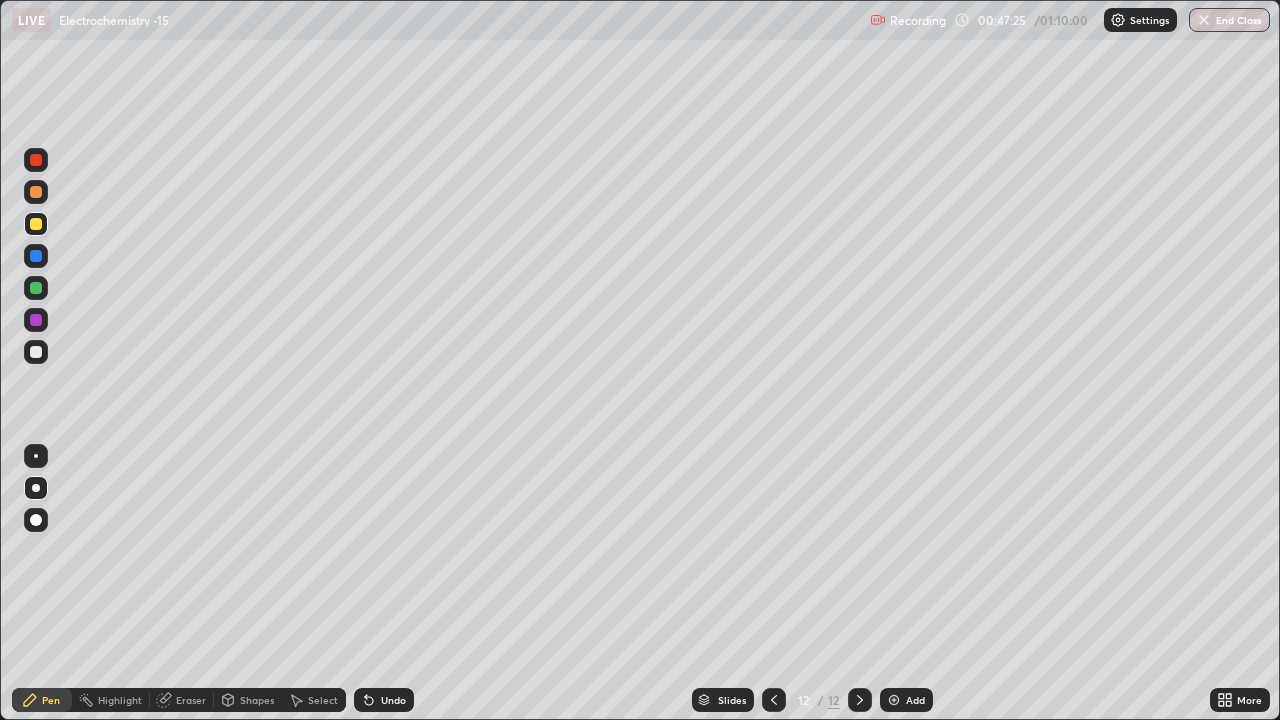 click at bounding box center [36, 352] 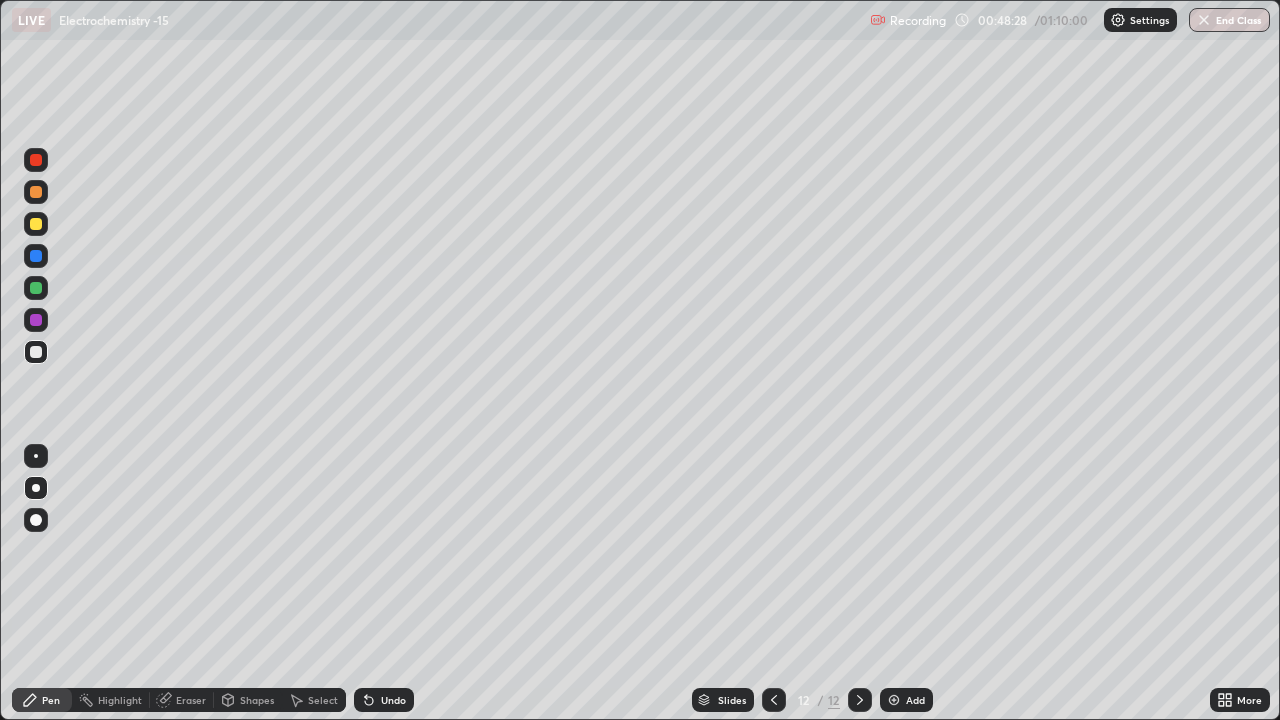 click at bounding box center (36, 288) 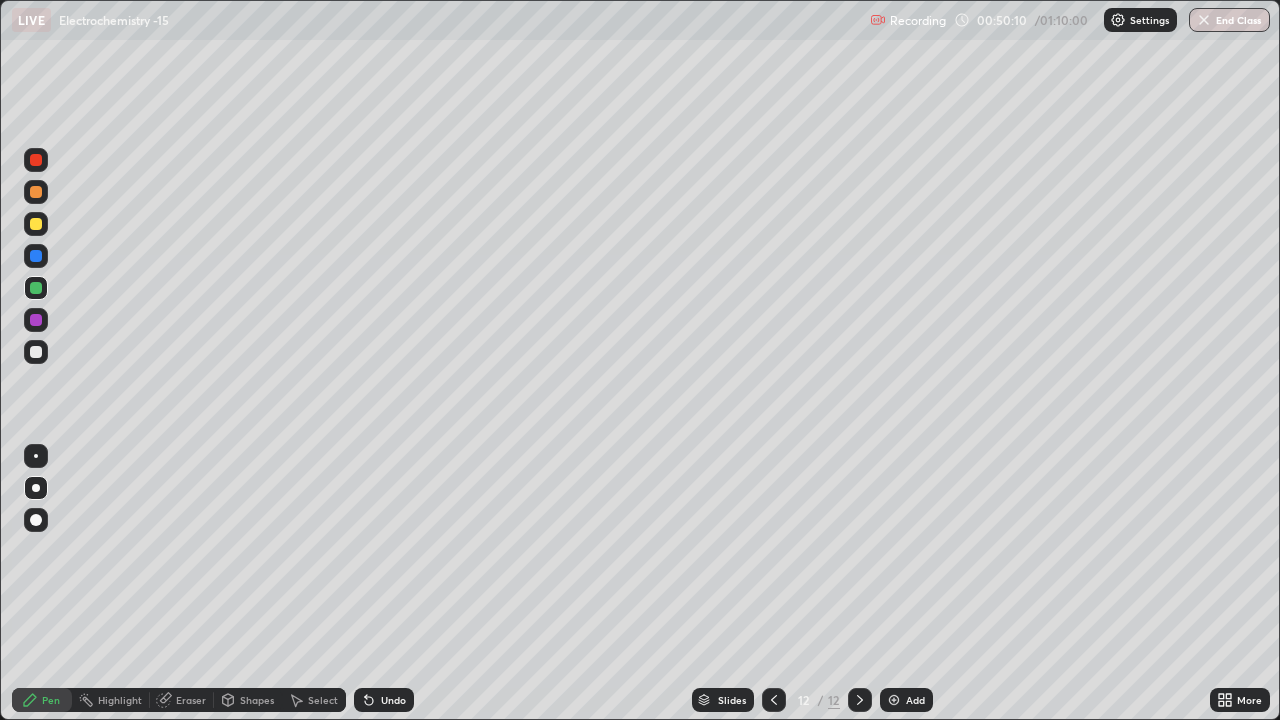 click at bounding box center (36, 224) 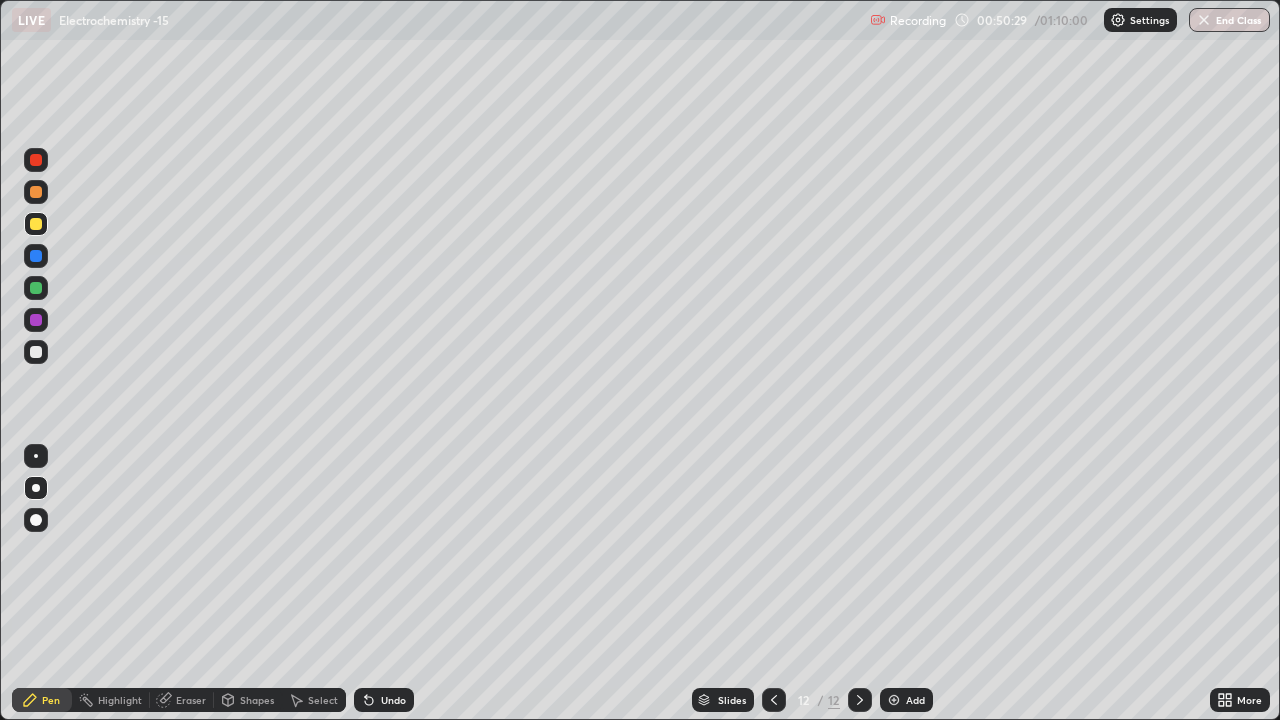 click on "Undo" at bounding box center (384, 700) 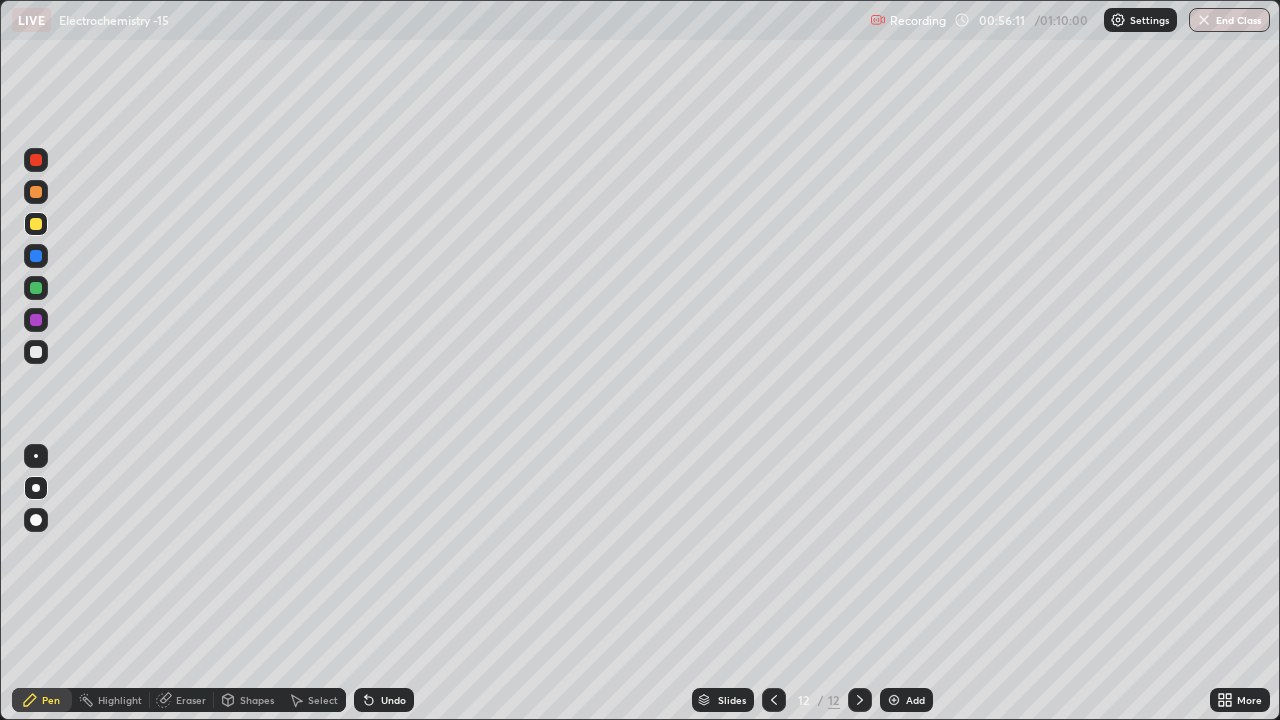 click on "Add" at bounding box center (915, 700) 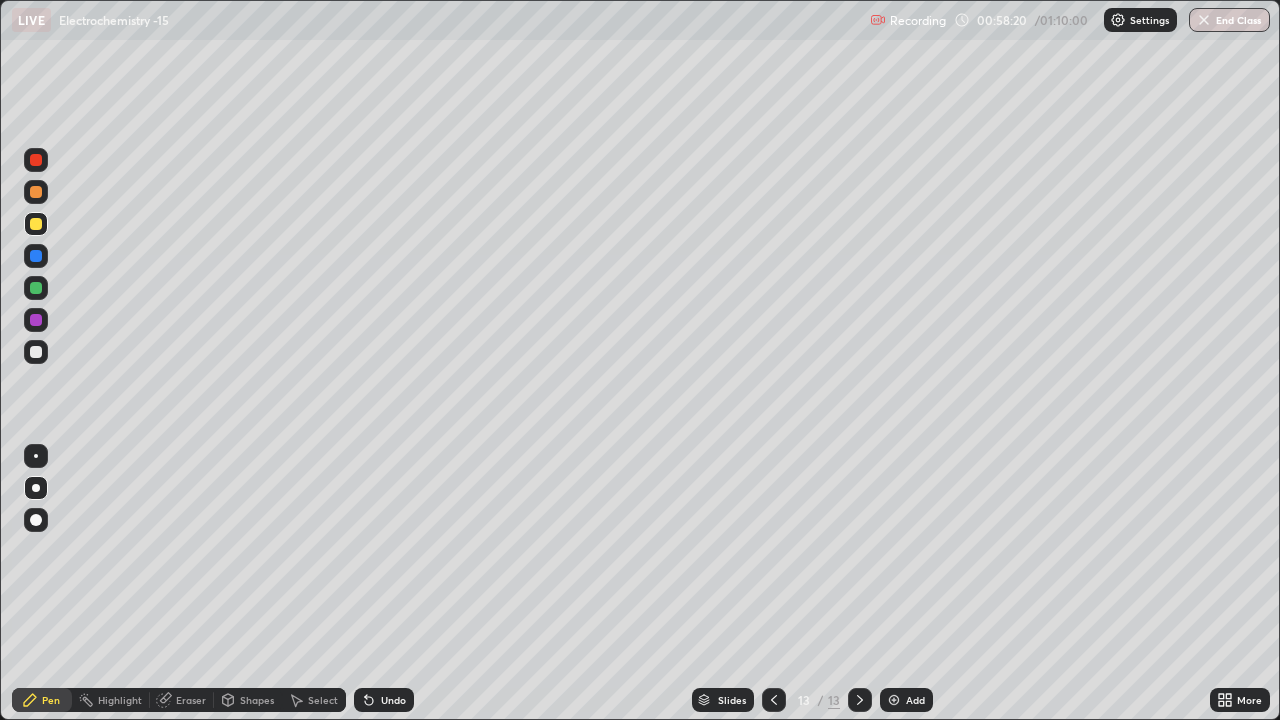 click on "Undo" at bounding box center (393, 700) 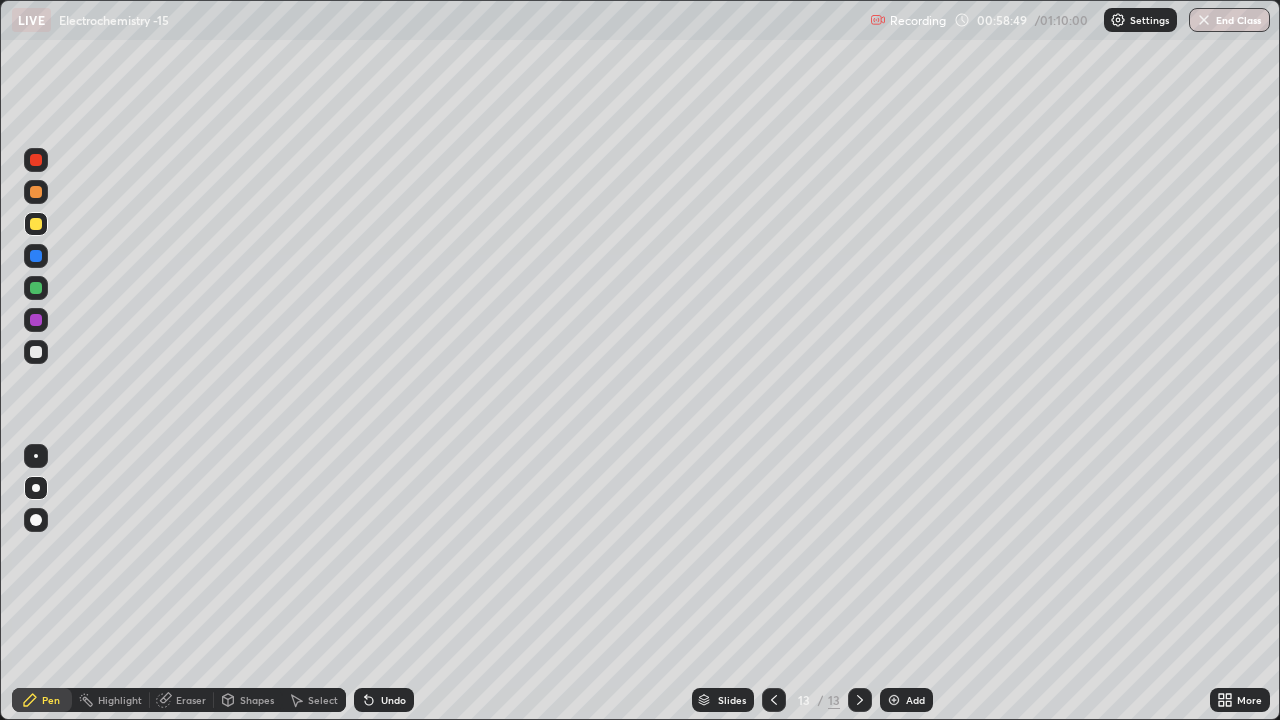 click on "Undo" at bounding box center (384, 700) 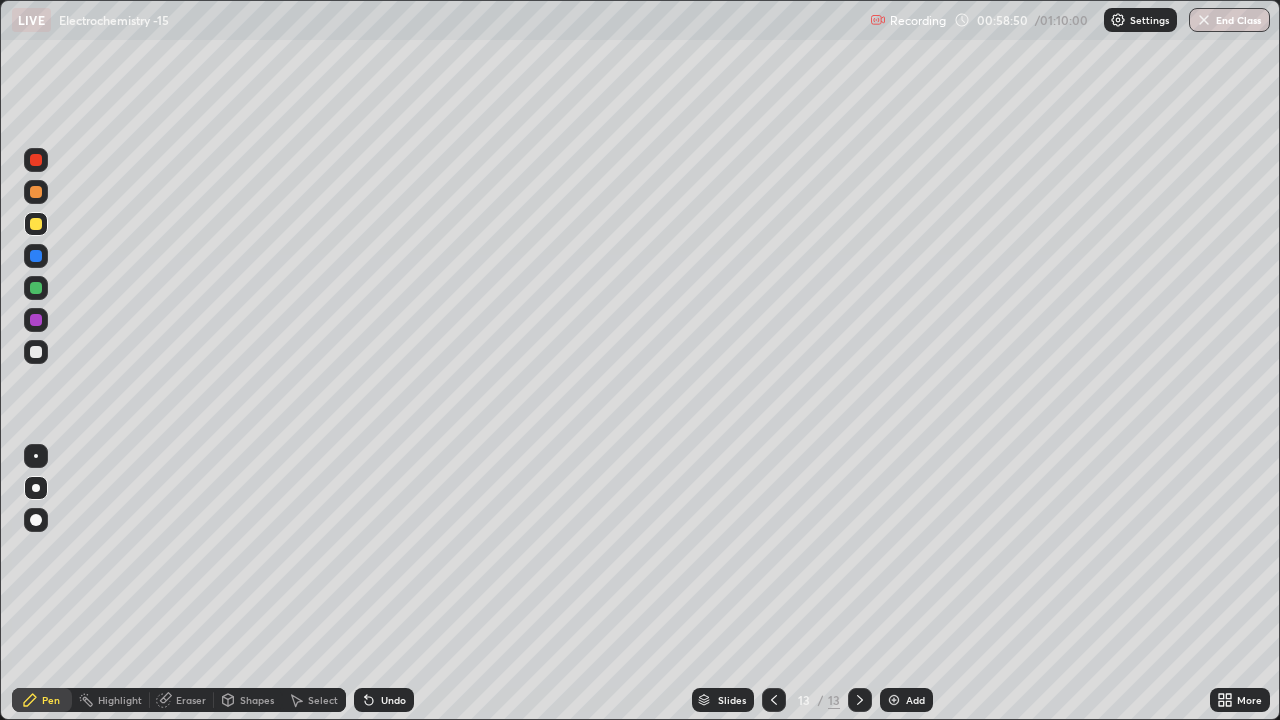 click on "Undo" at bounding box center (393, 700) 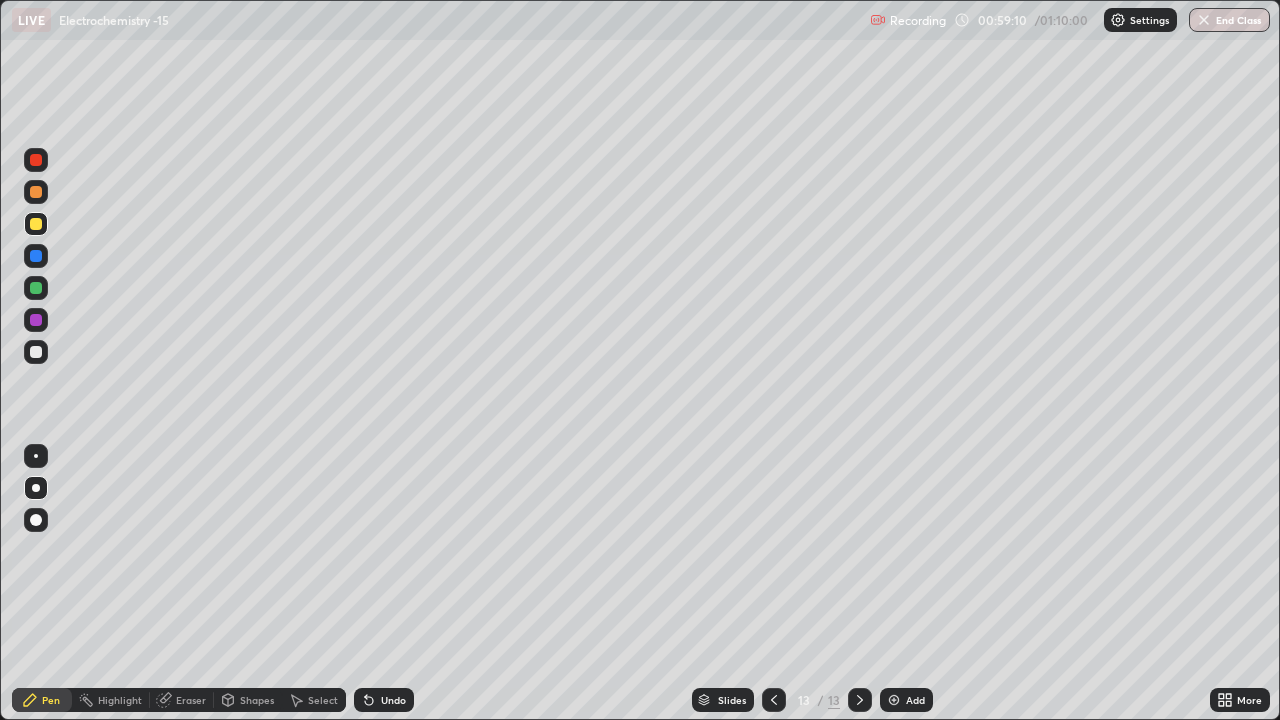 click on "Undo" at bounding box center [393, 700] 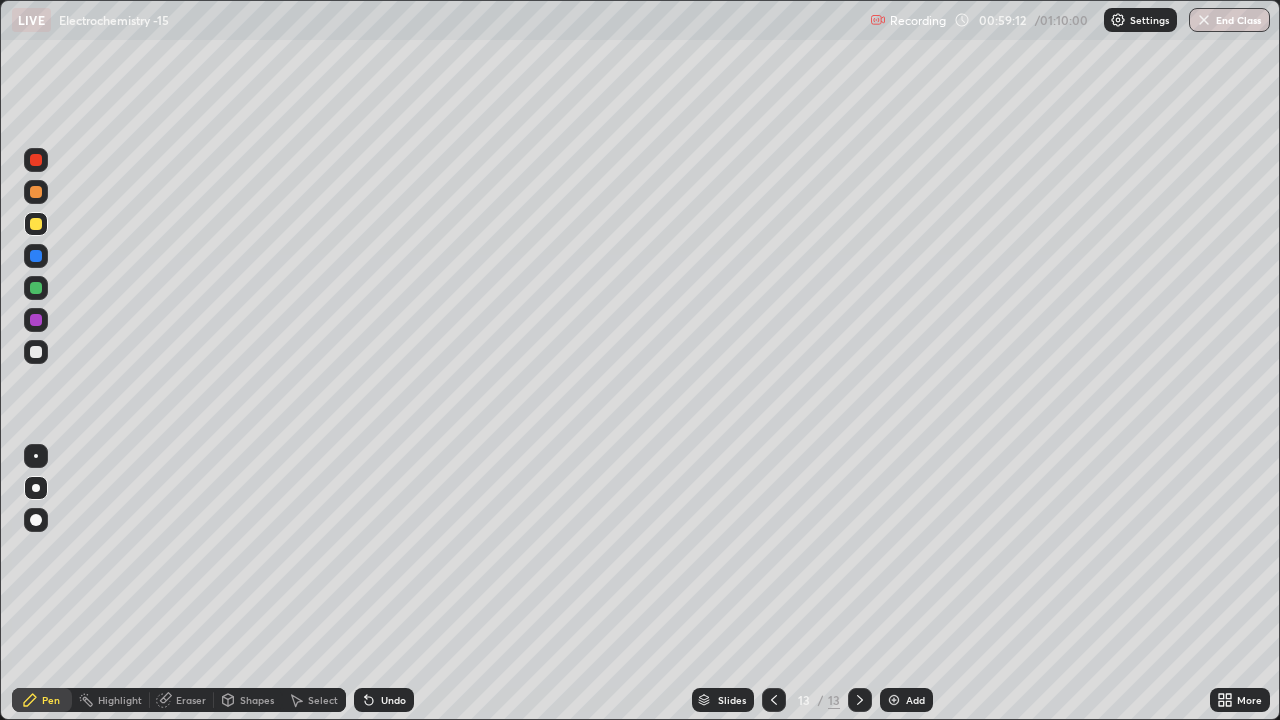 click at bounding box center [36, 288] 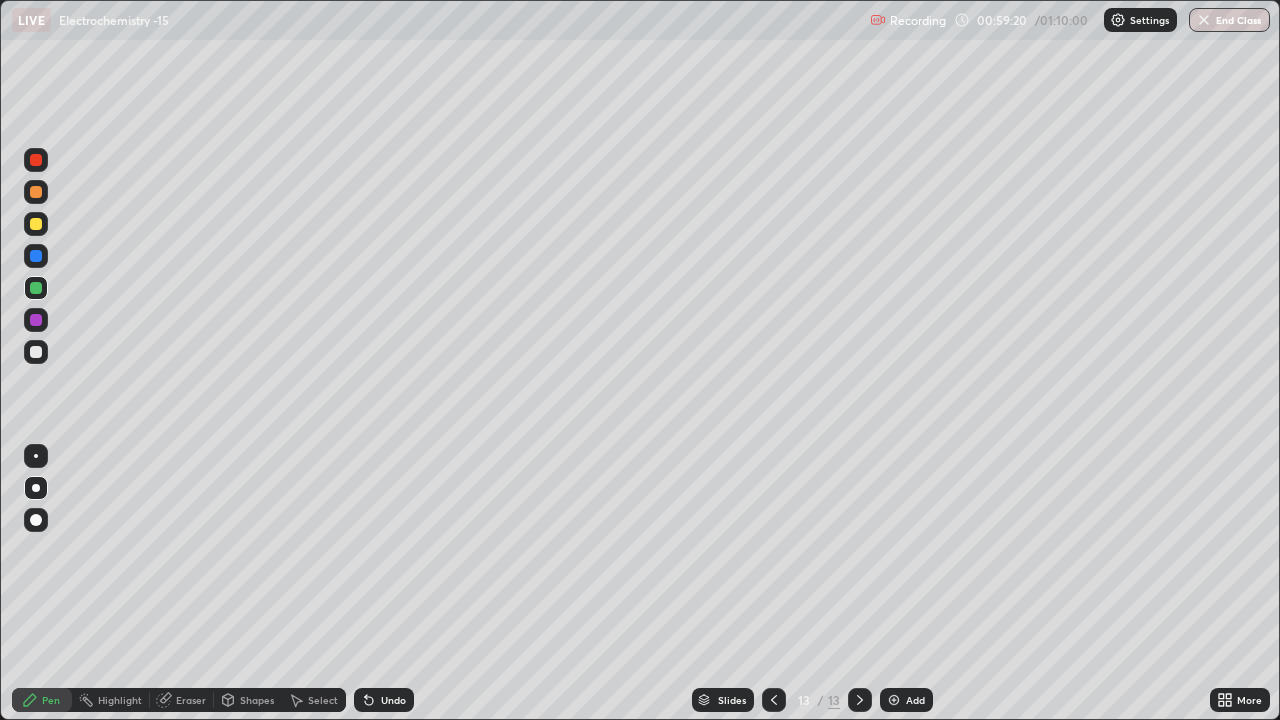 click at bounding box center [36, 224] 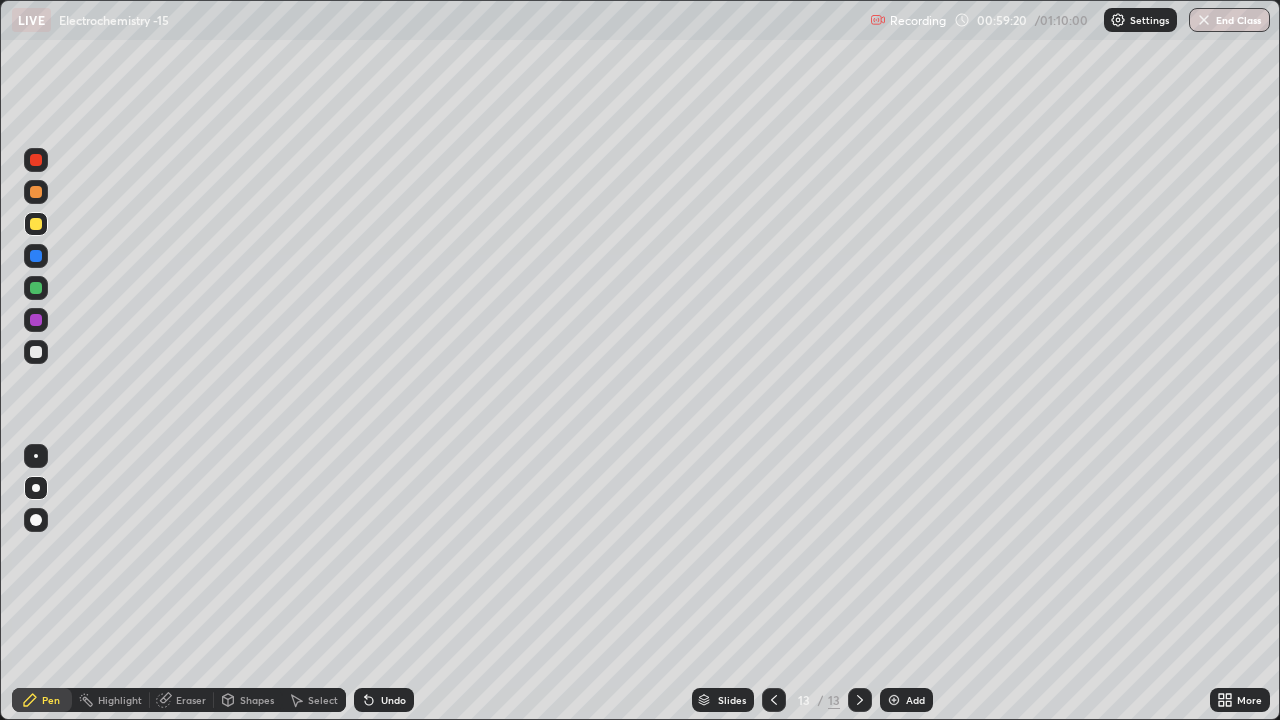 click at bounding box center [36, 352] 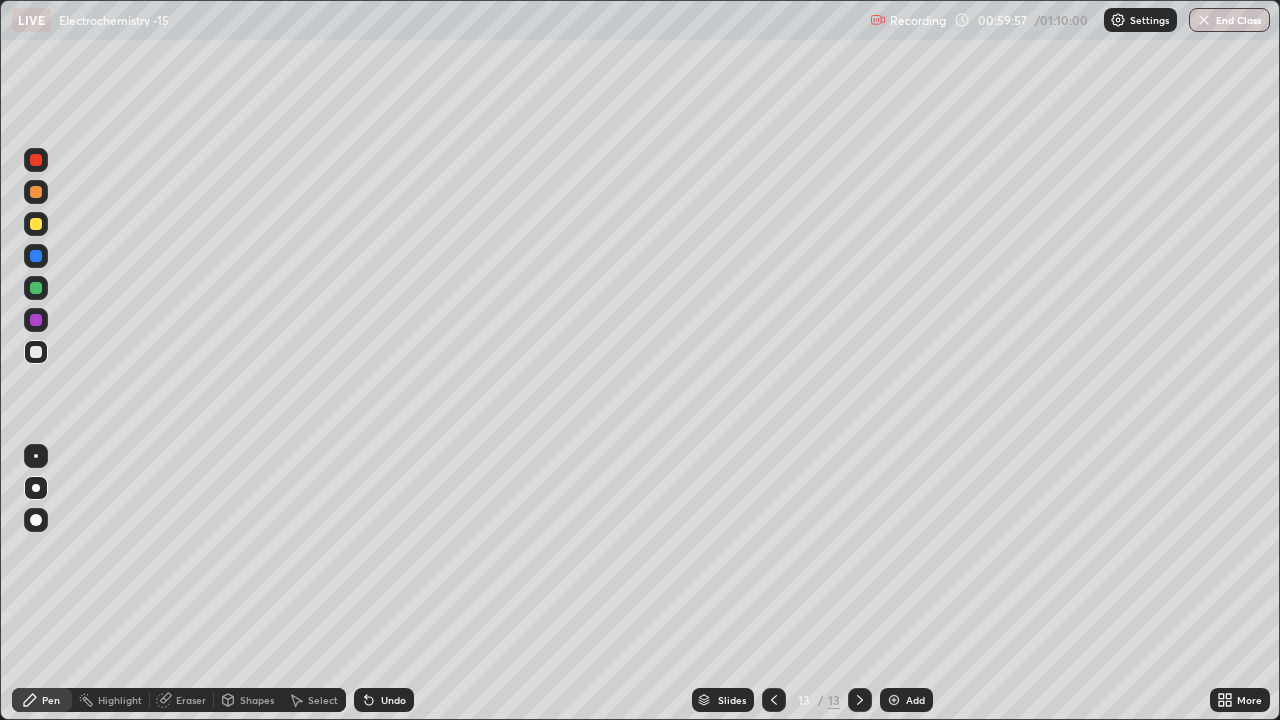 click on "Undo" at bounding box center [393, 700] 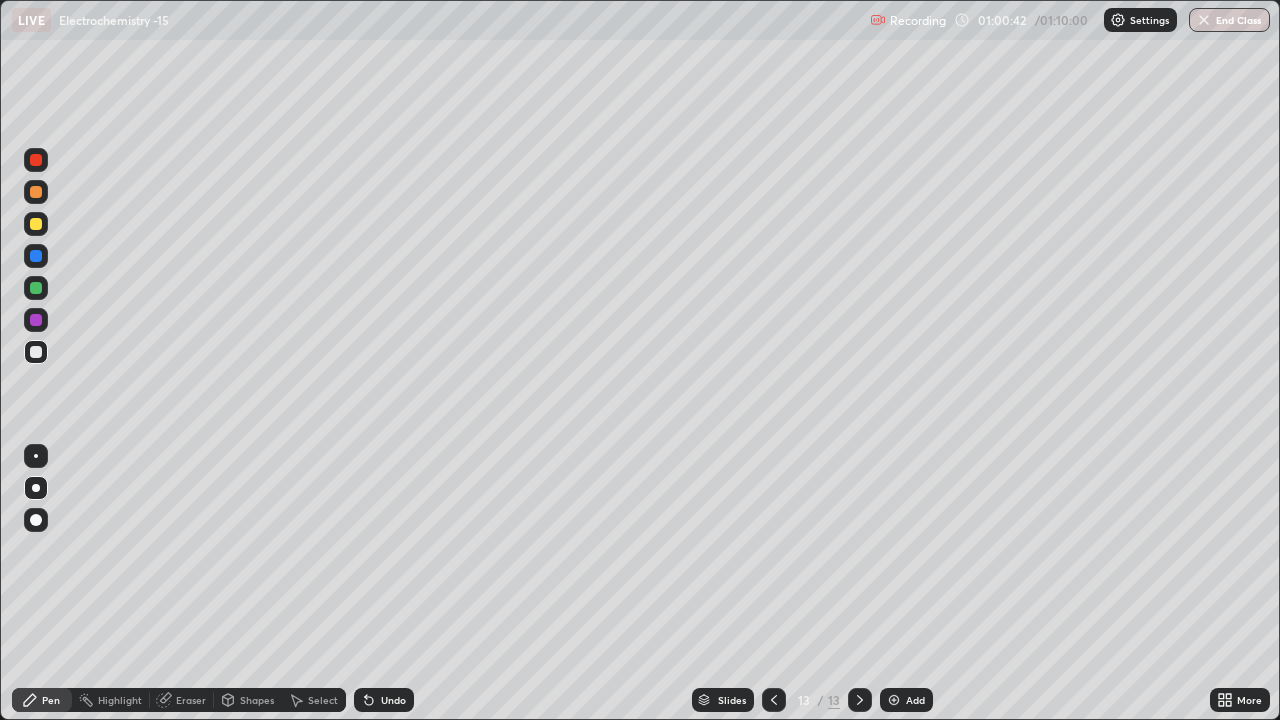 click at bounding box center (36, 192) 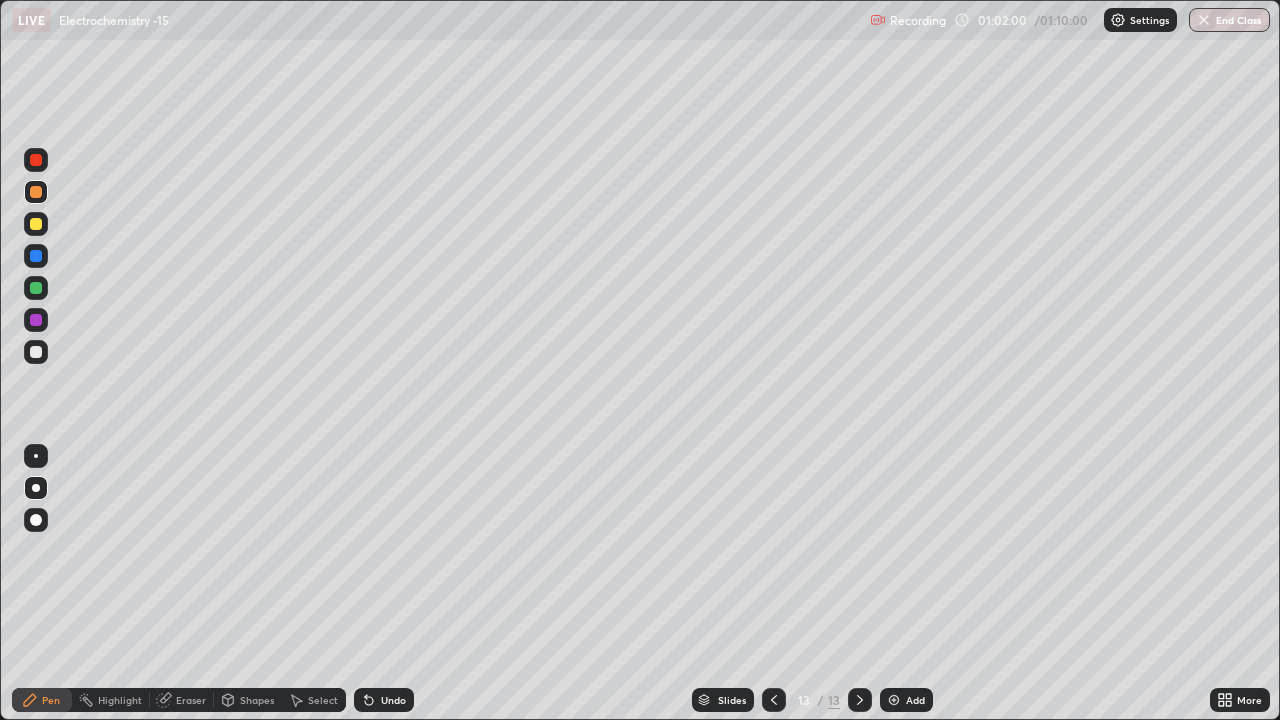 click at bounding box center [36, 352] 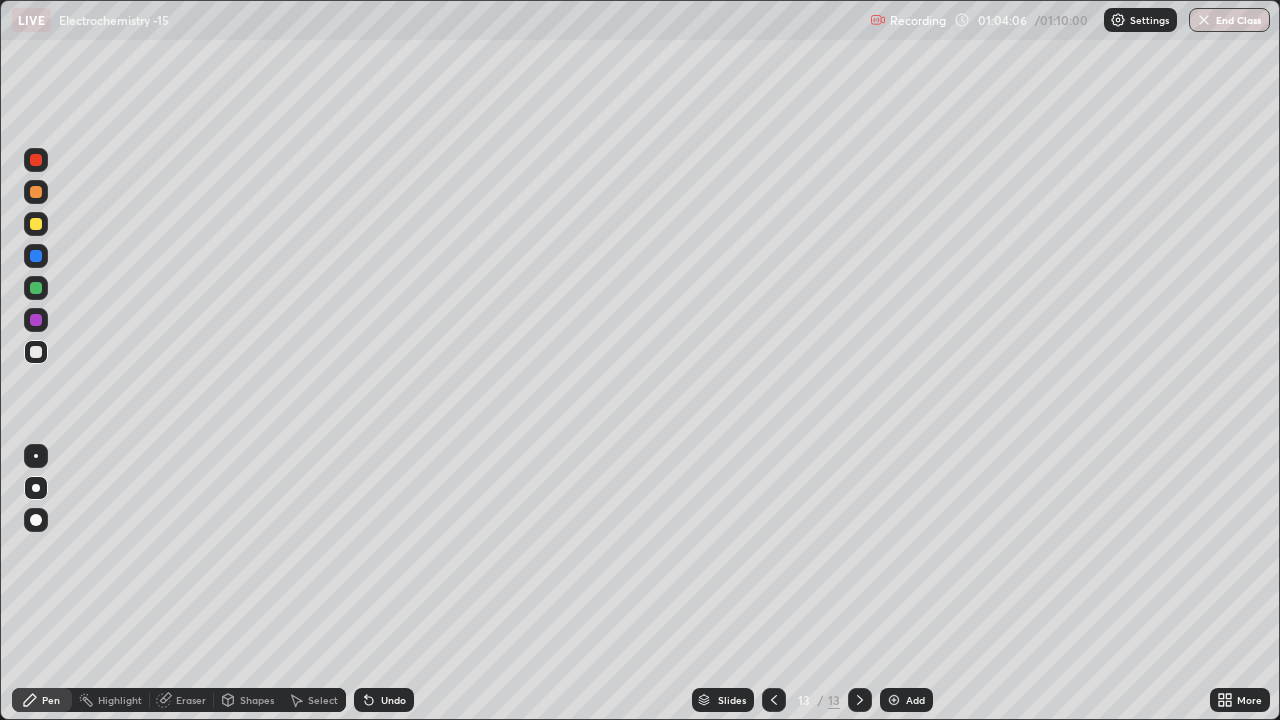 click on "End Class" at bounding box center (1229, 20) 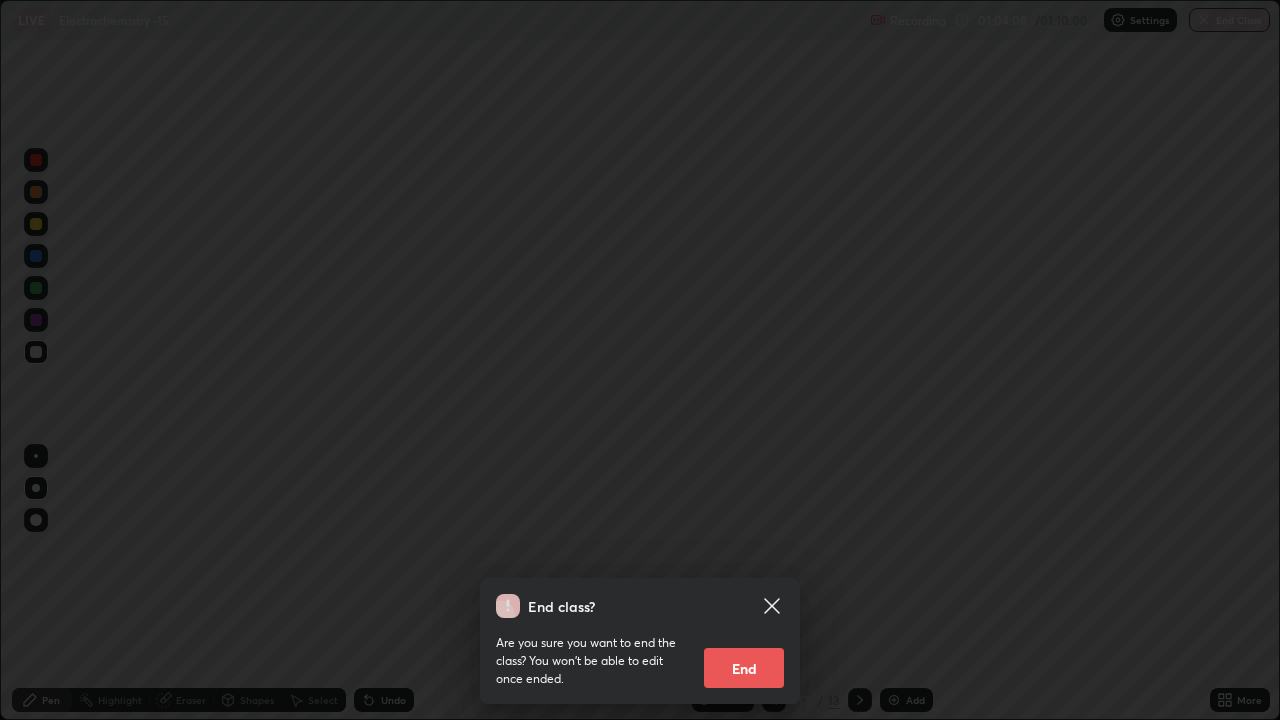 click on "End" at bounding box center (744, 668) 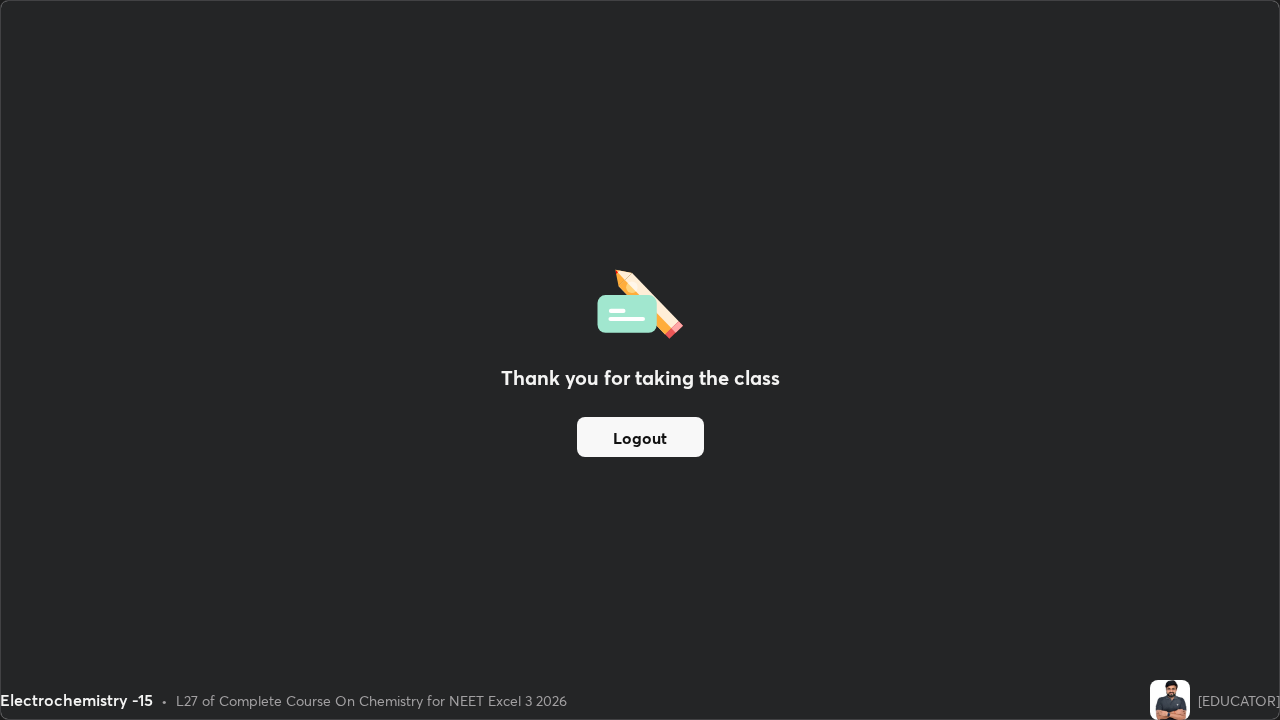 click on "Logout" at bounding box center [640, 437] 